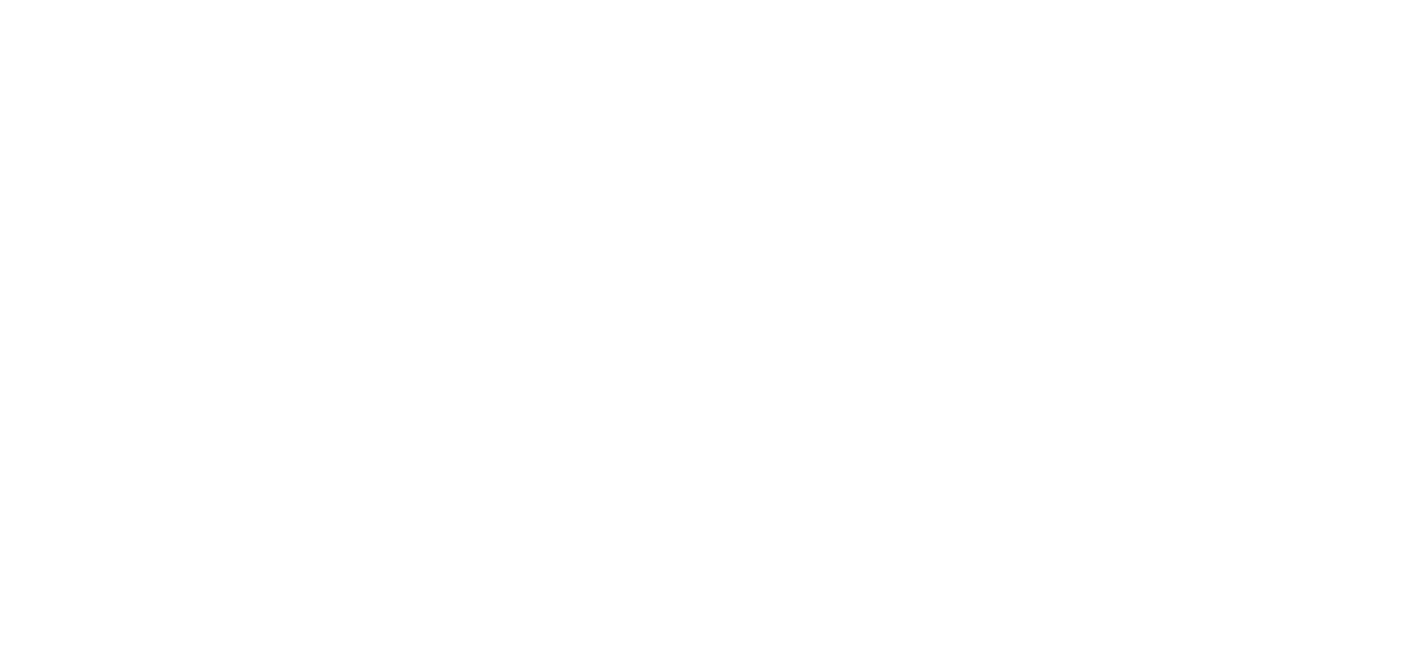 scroll, scrollTop: 0, scrollLeft: 0, axis: both 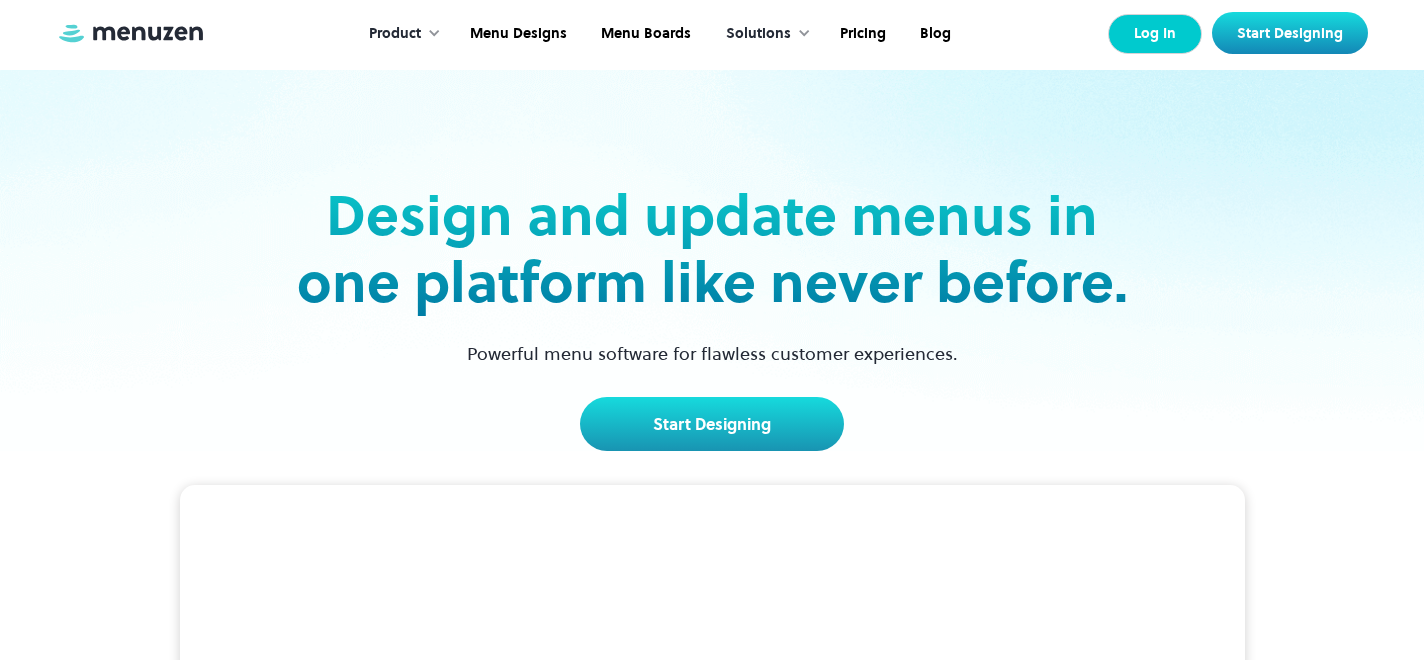 click on "Log In" at bounding box center [1155, 34] 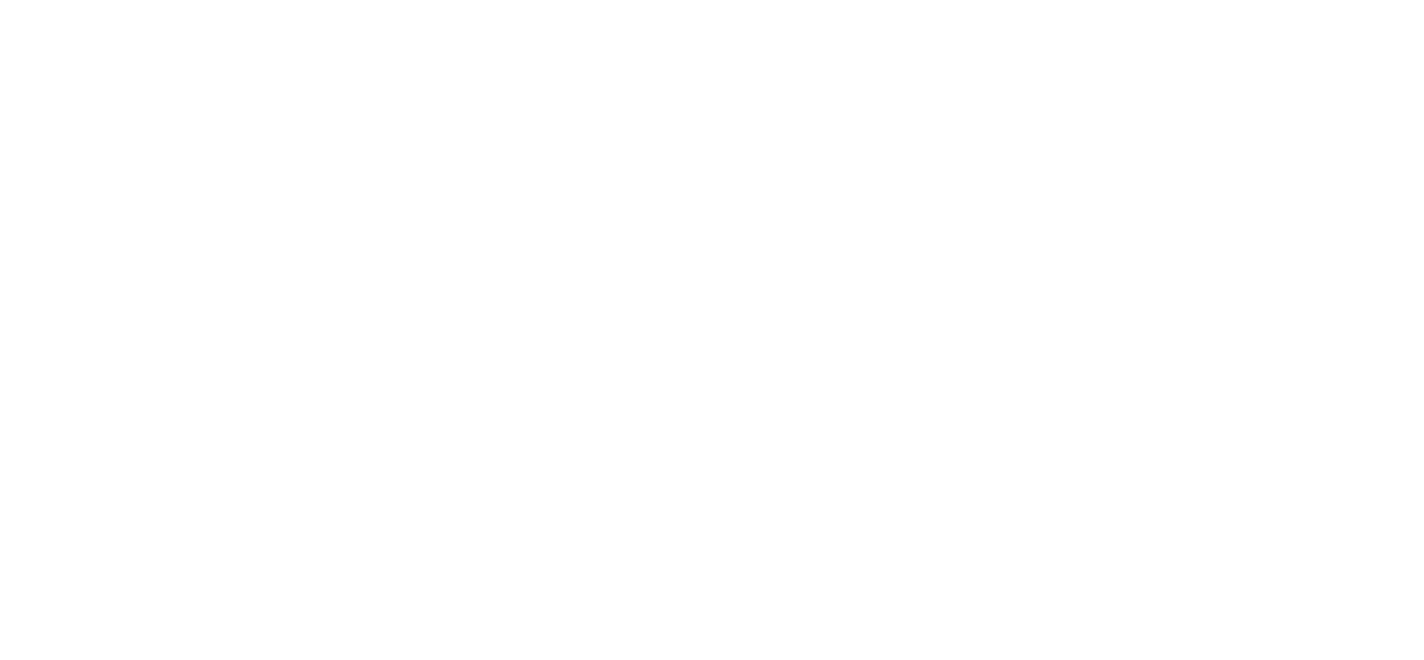 scroll, scrollTop: 0, scrollLeft: 0, axis: both 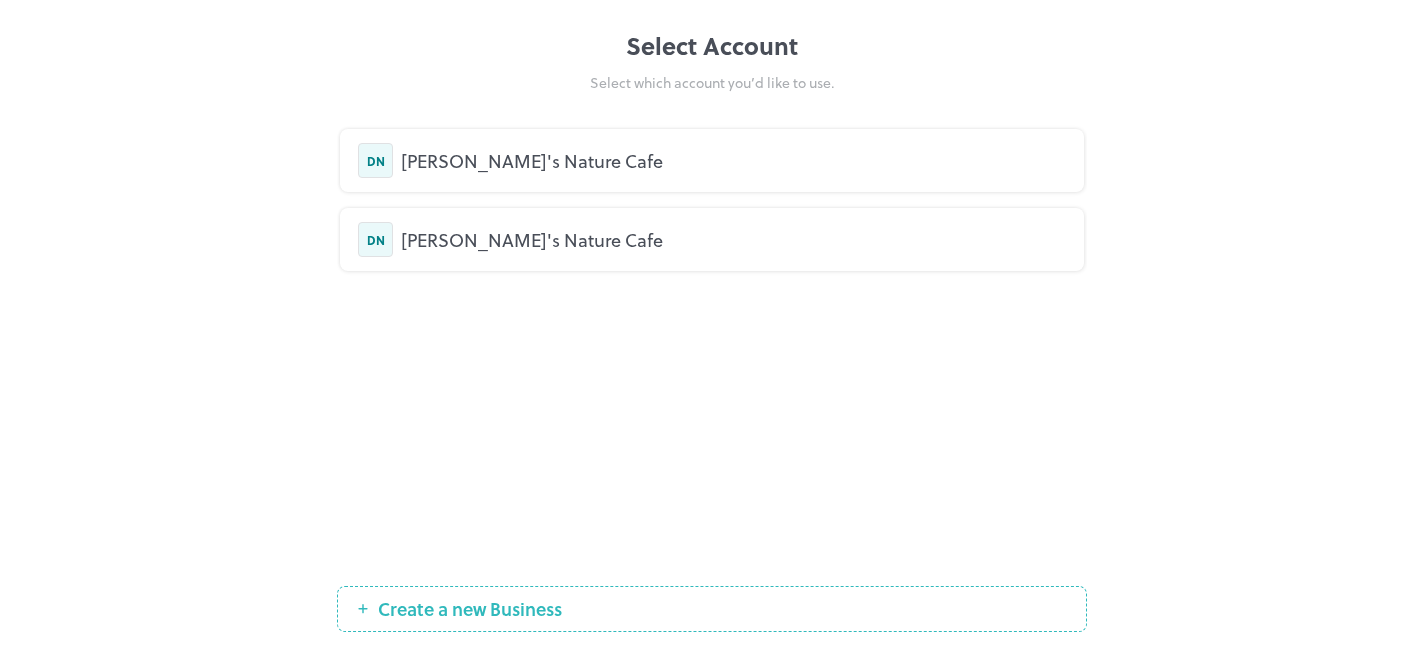 click on "[PERSON_NAME]'s Nature Cafe" at bounding box center (733, 160) 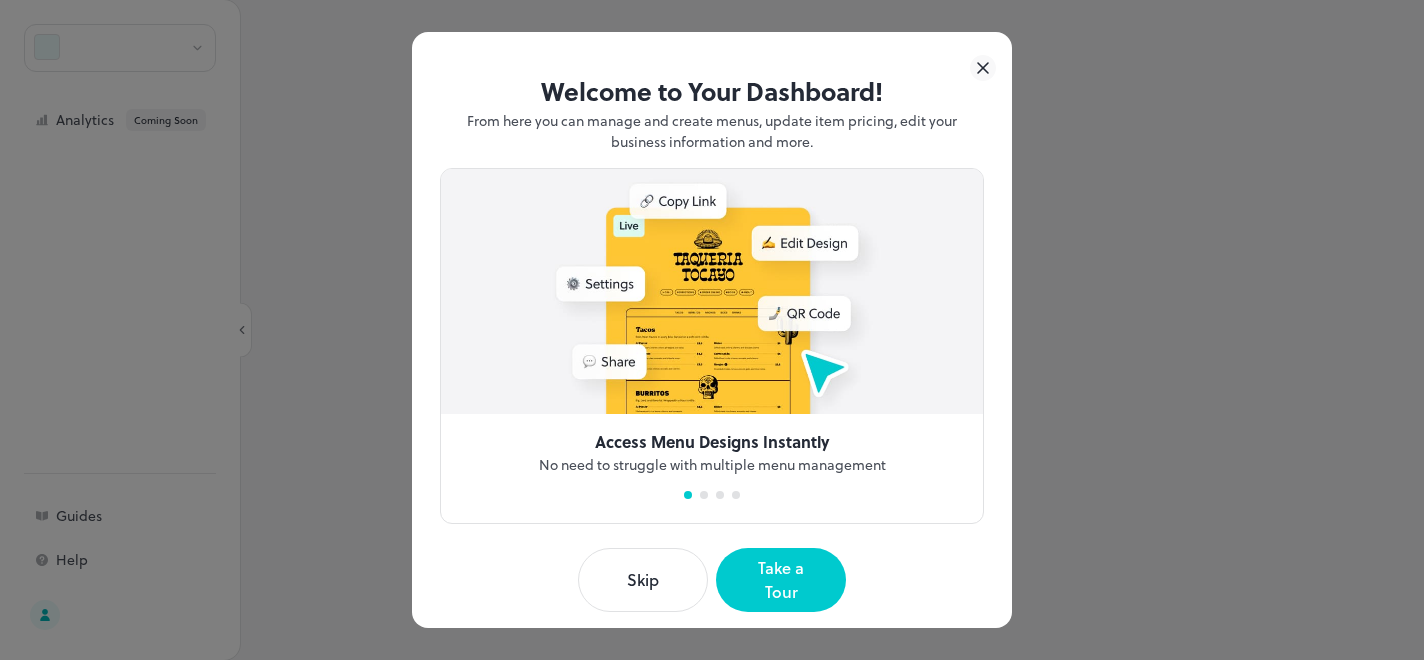 scroll, scrollTop: 0, scrollLeft: 0, axis: both 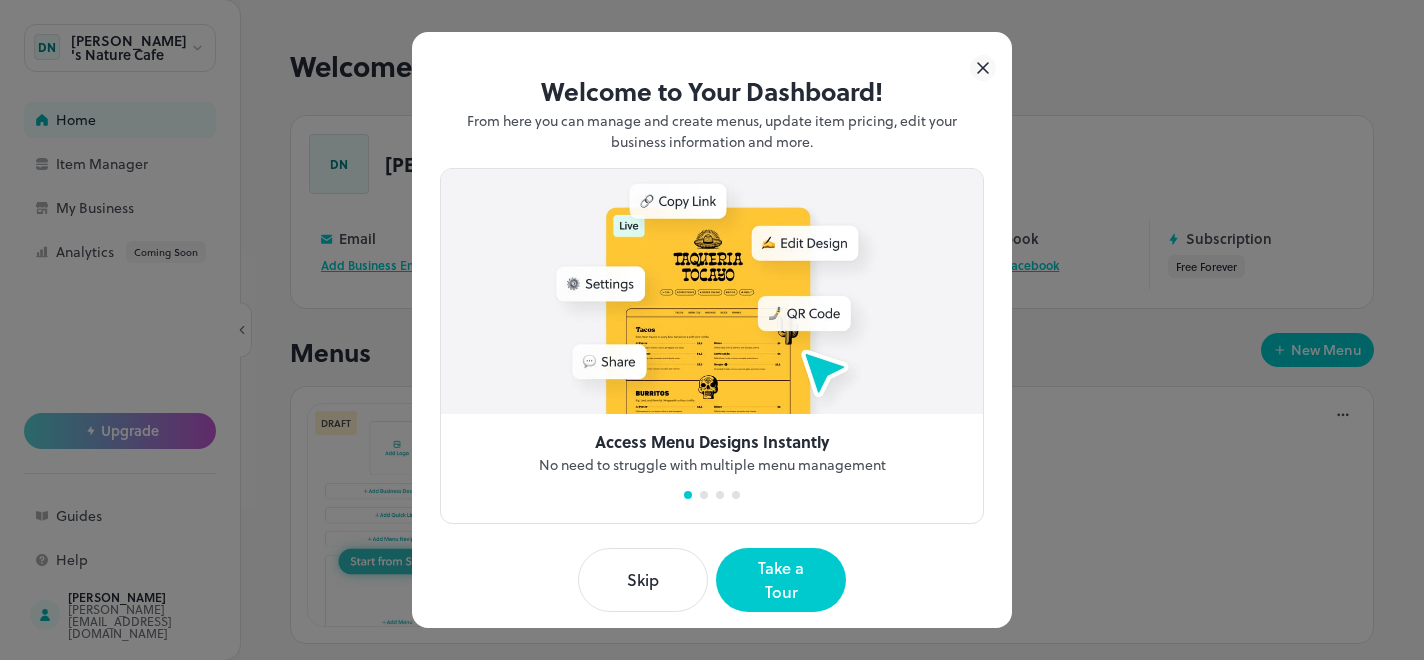 click on "Skip" at bounding box center (643, 580) 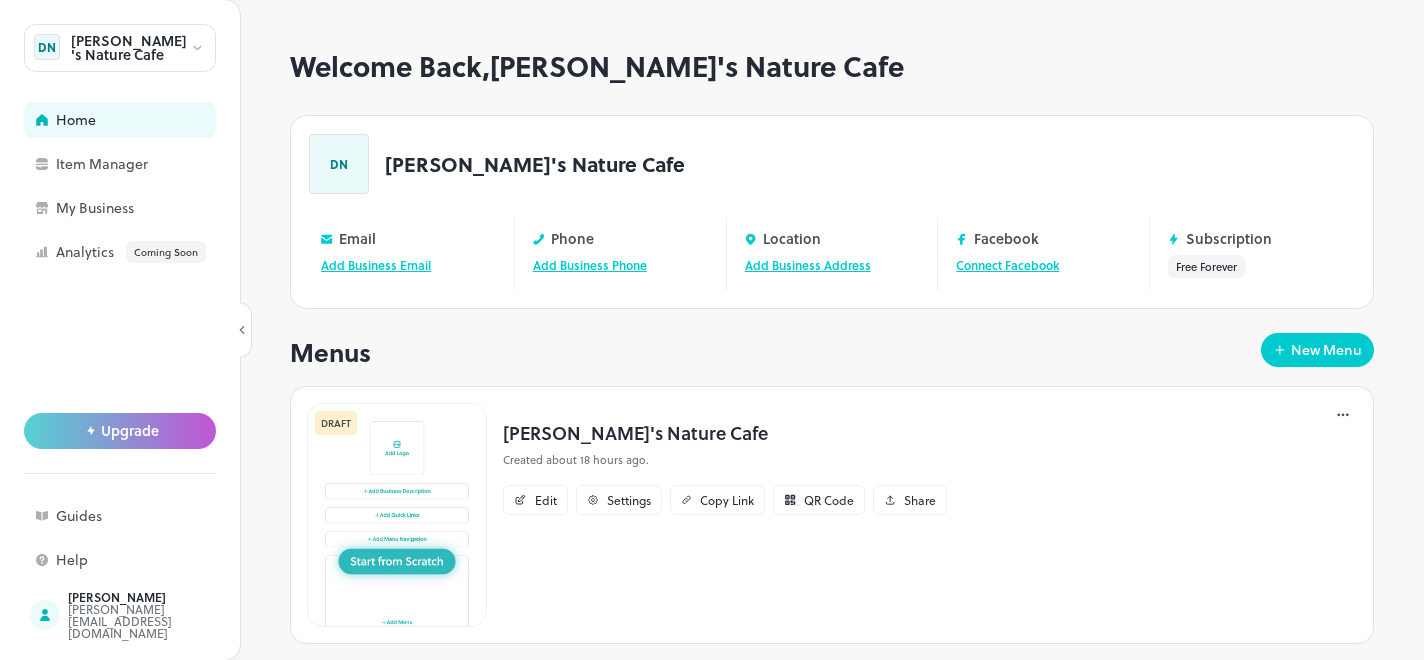 scroll, scrollTop: 32, scrollLeft: 0, axis: vertical 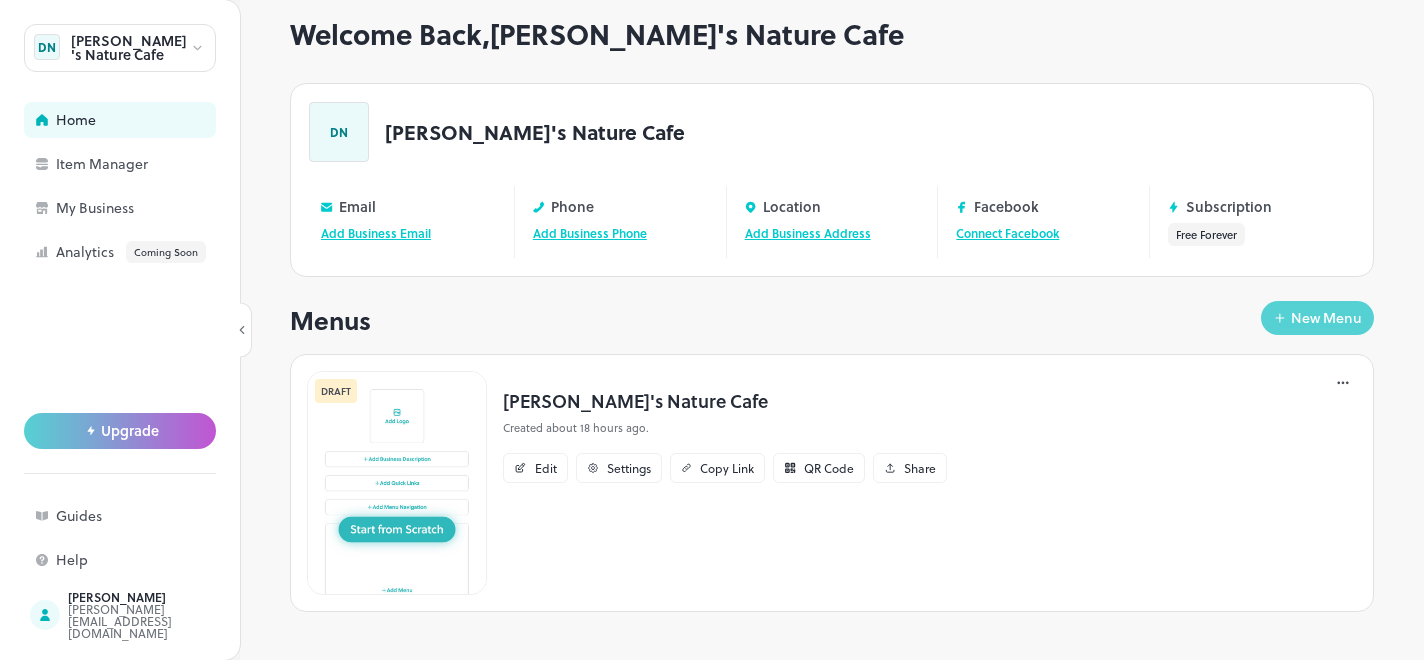click on "New Menu" at bounding box center (1326, 318) 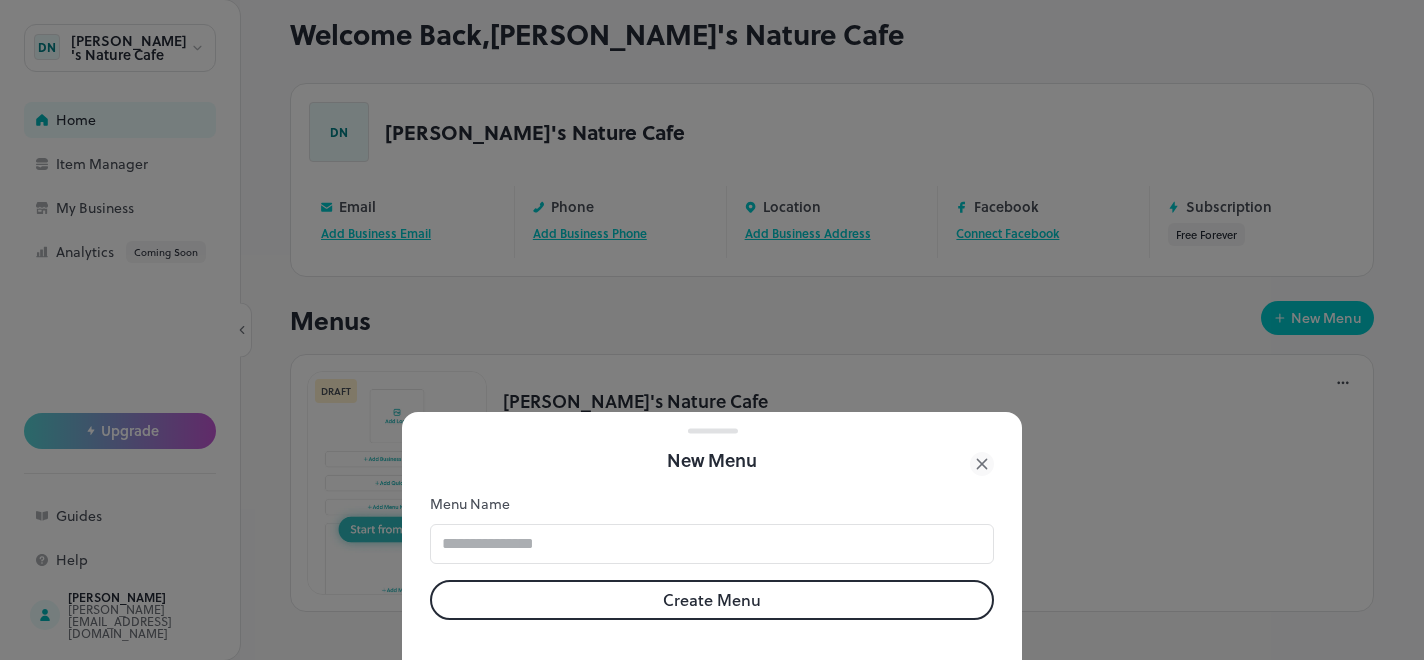 click on "Create Menu" at bounding box center (712, 600) 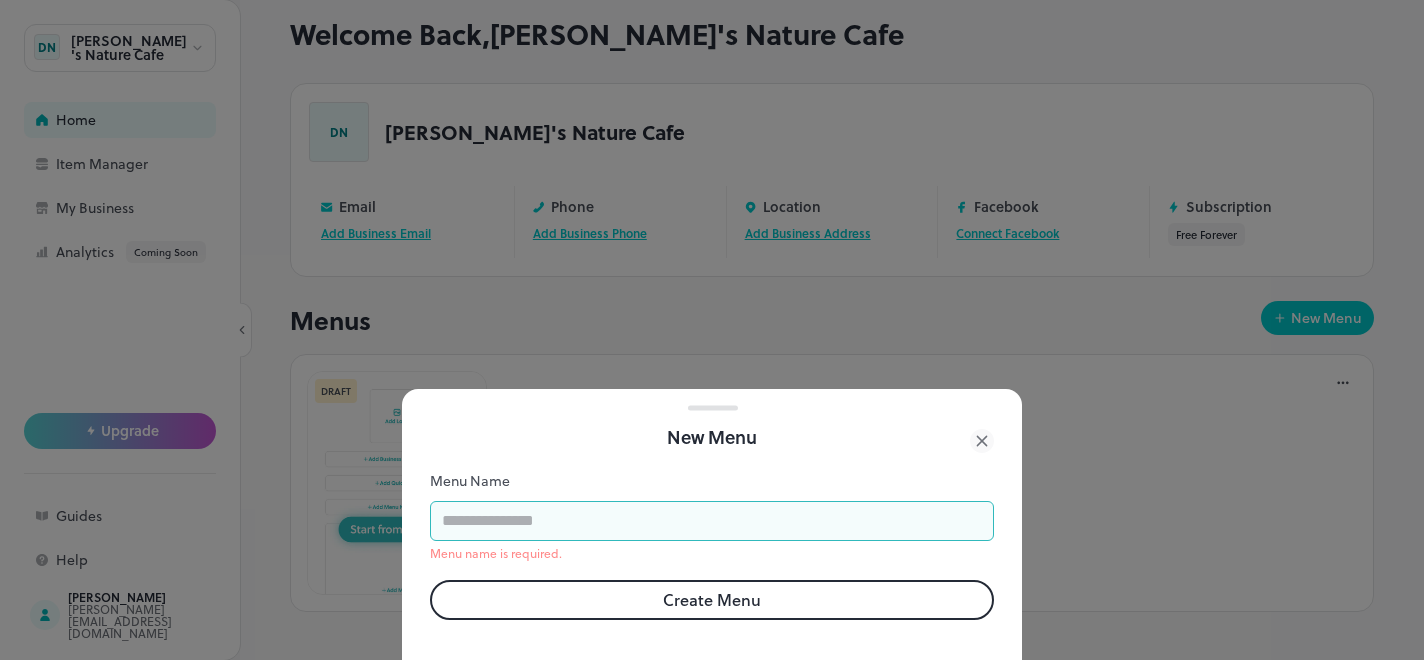 click 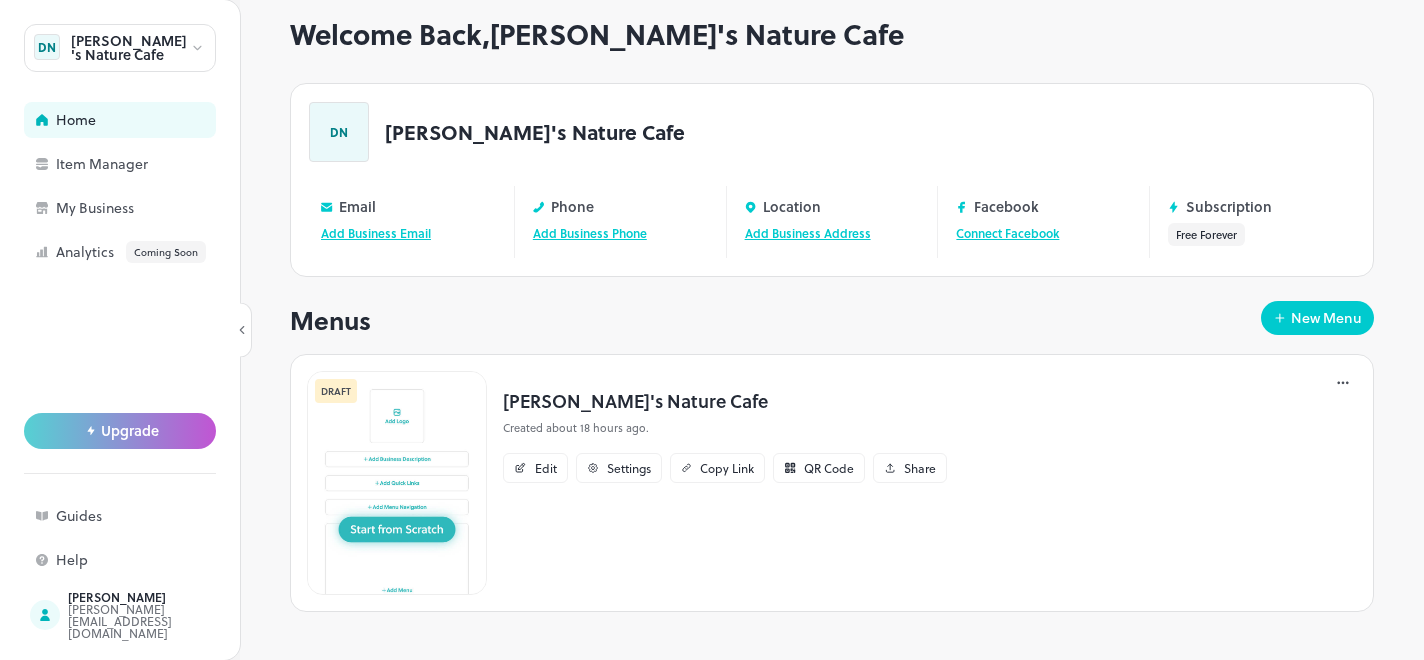scroll, scrollTop: 0, scrollLeft: 0, axis: both 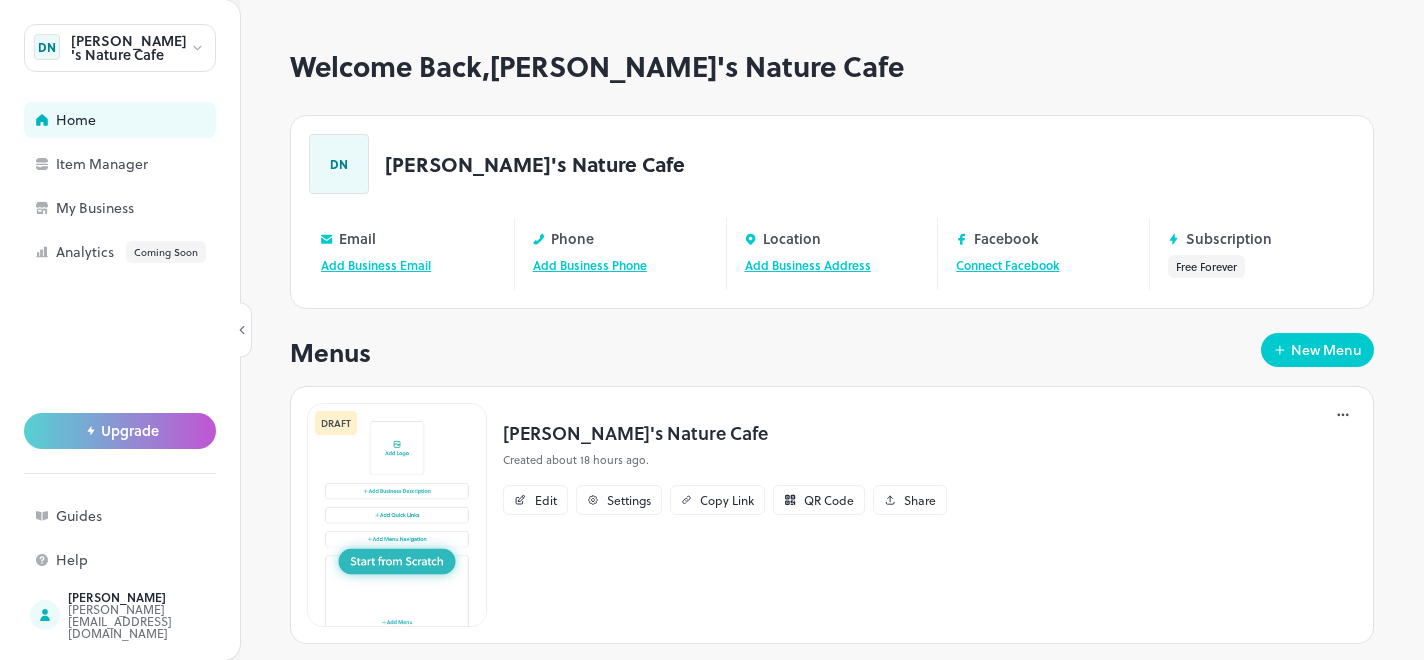 click at bounding box center (397, 515) 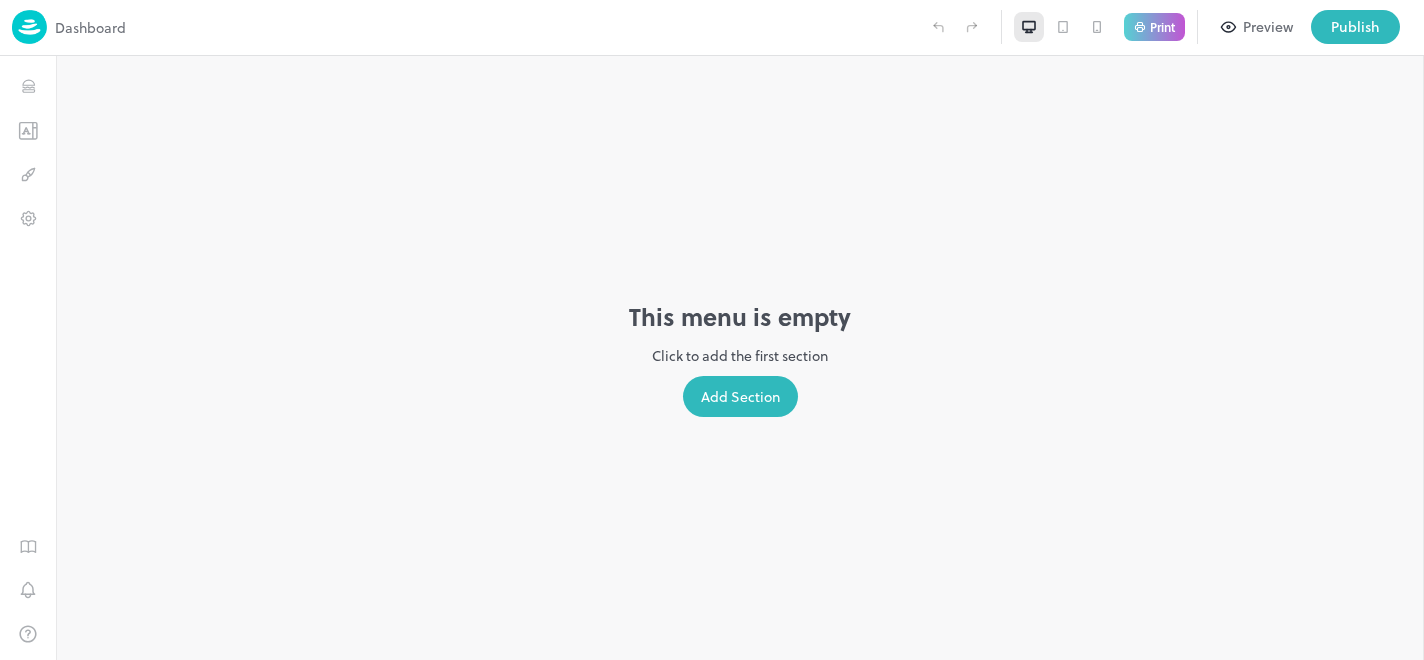 scroll, scrollTop: 0, scrollLeft: 0, axis: both 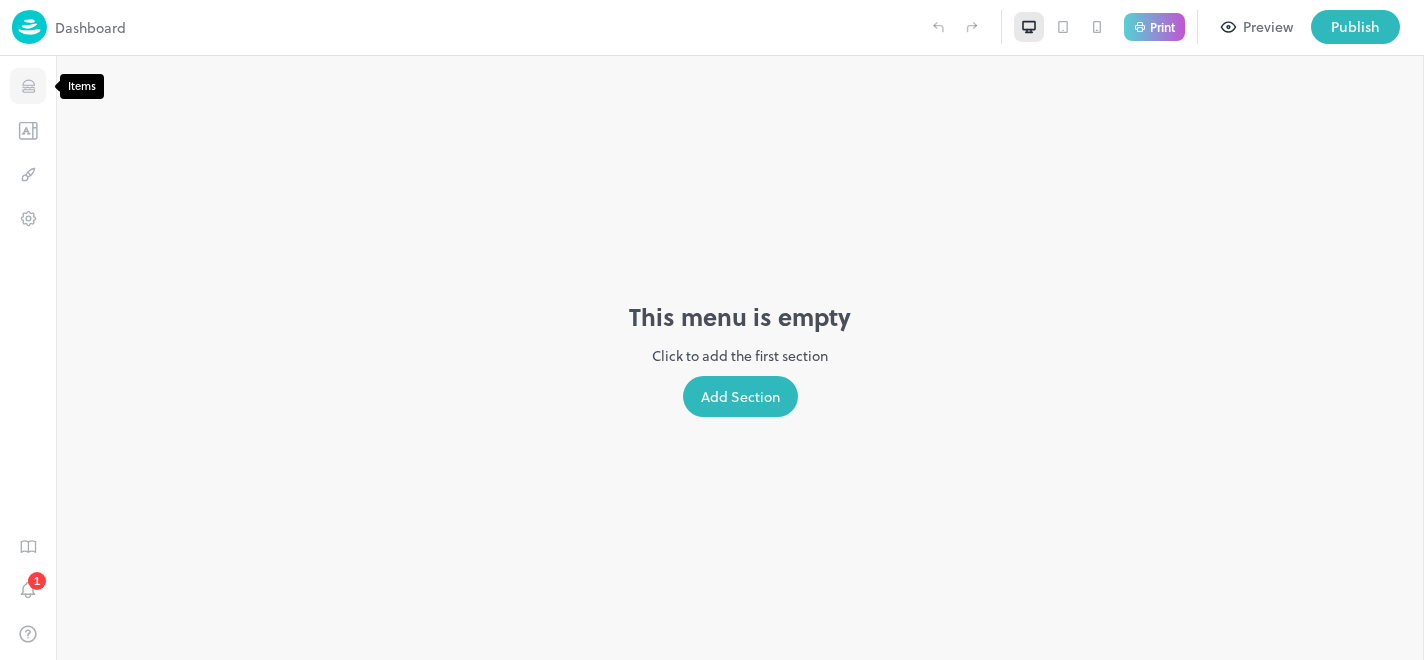 click 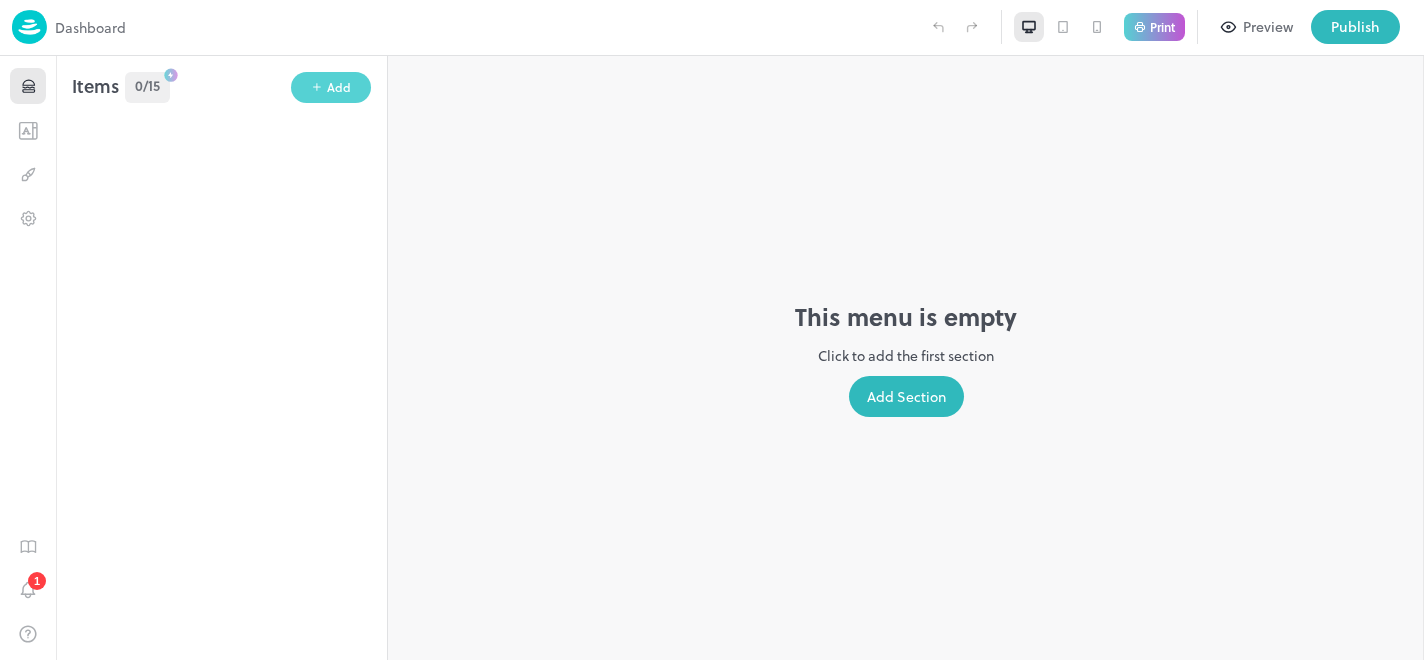click on "Add" at bounding box center (339, 87) 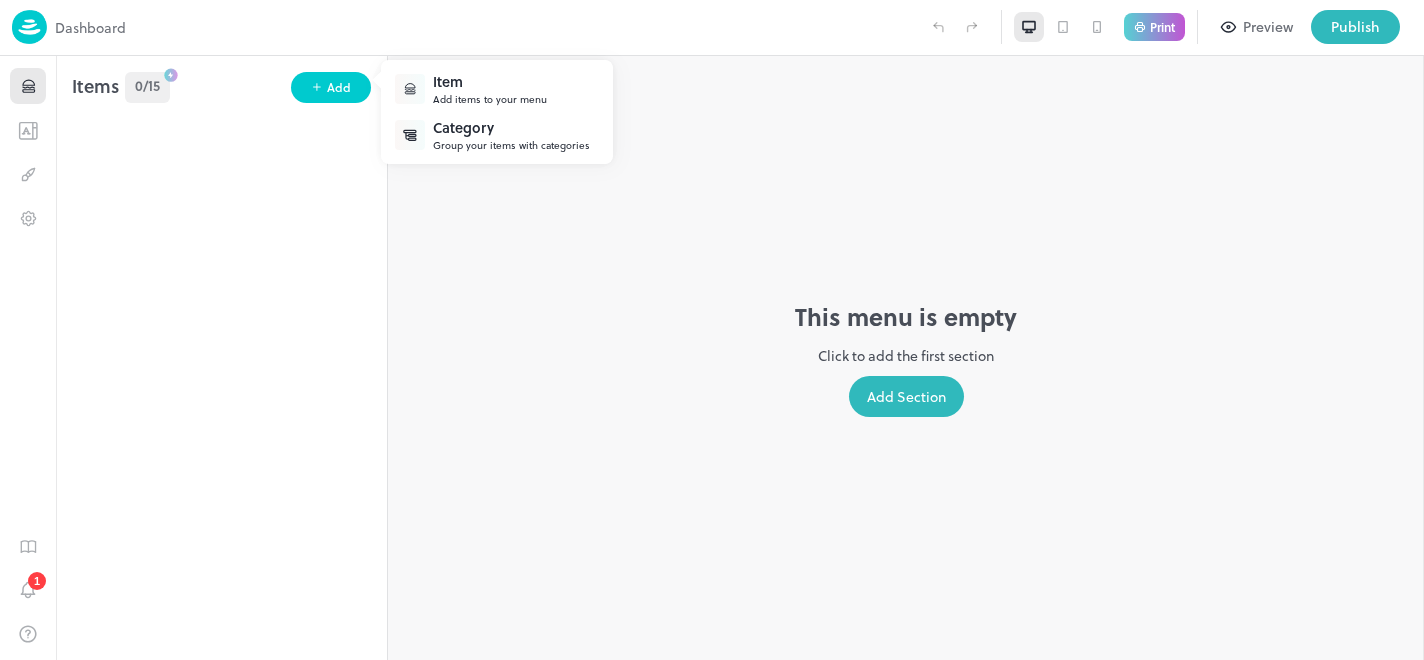click at bounding box center (712, 330) 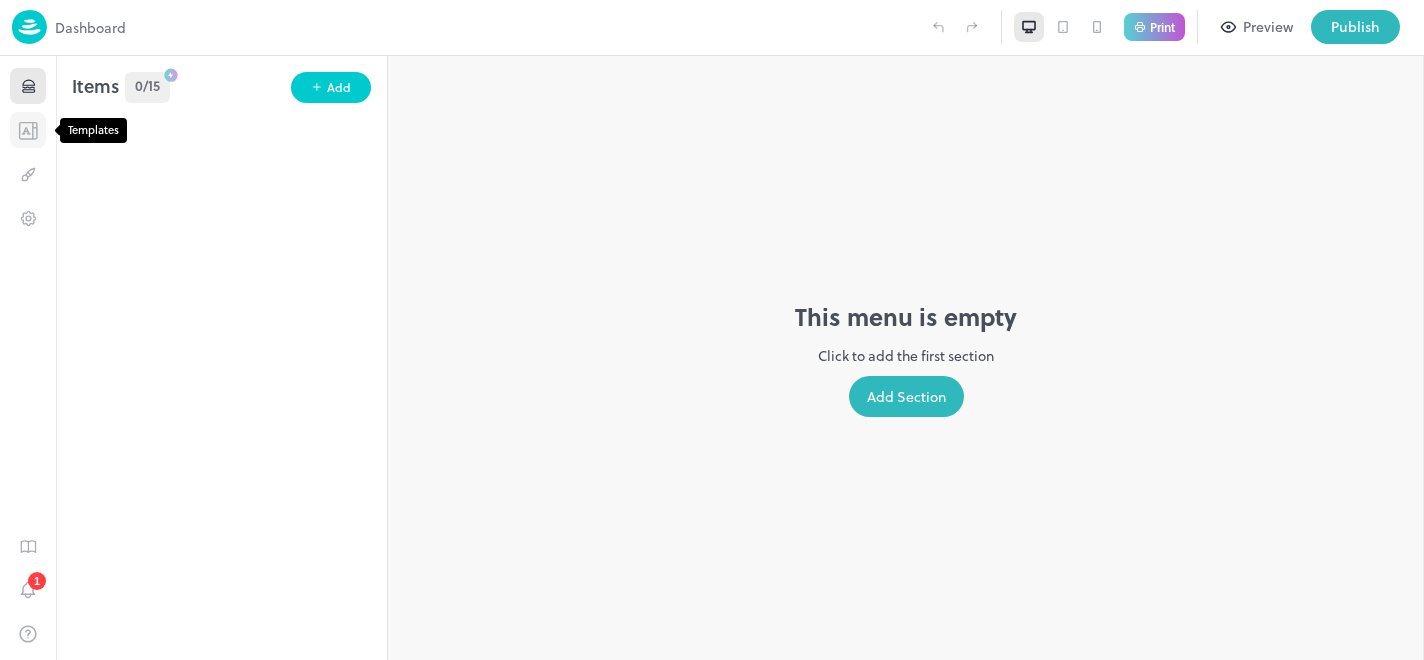 click 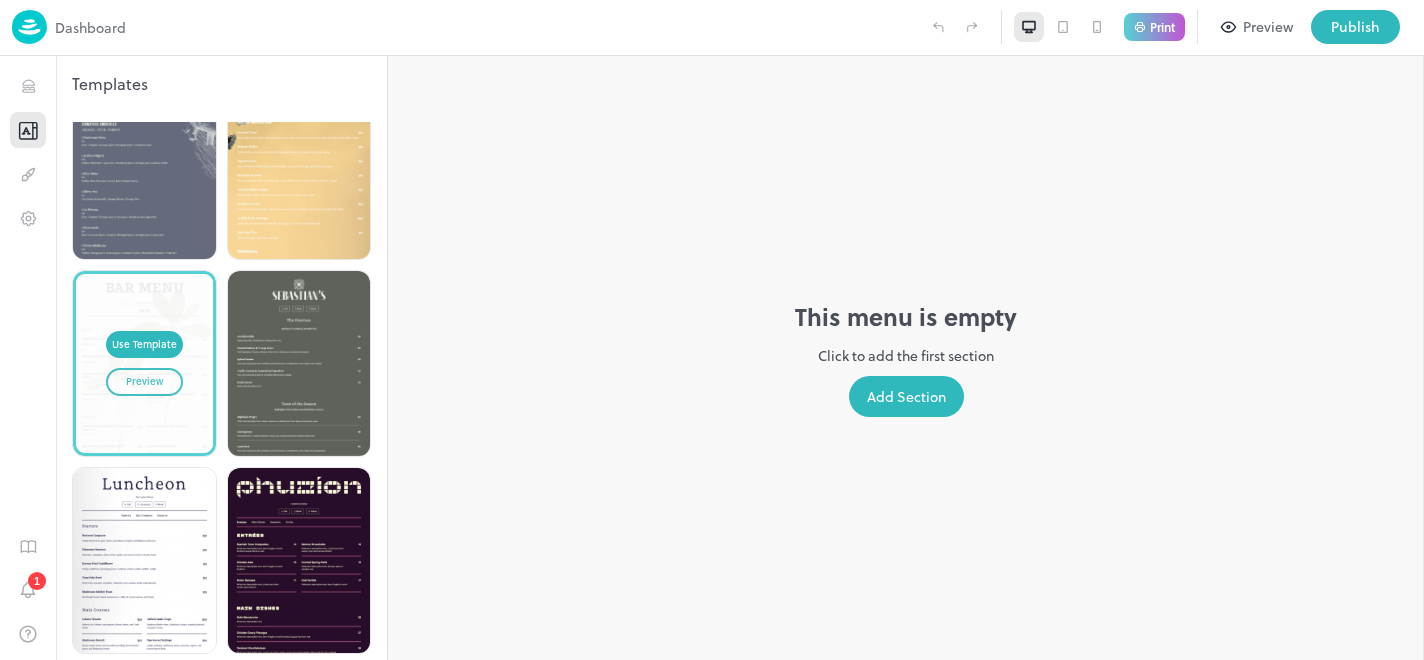 scroll, scrollTop: 4580, scrollLeft: 0, axis: vertical 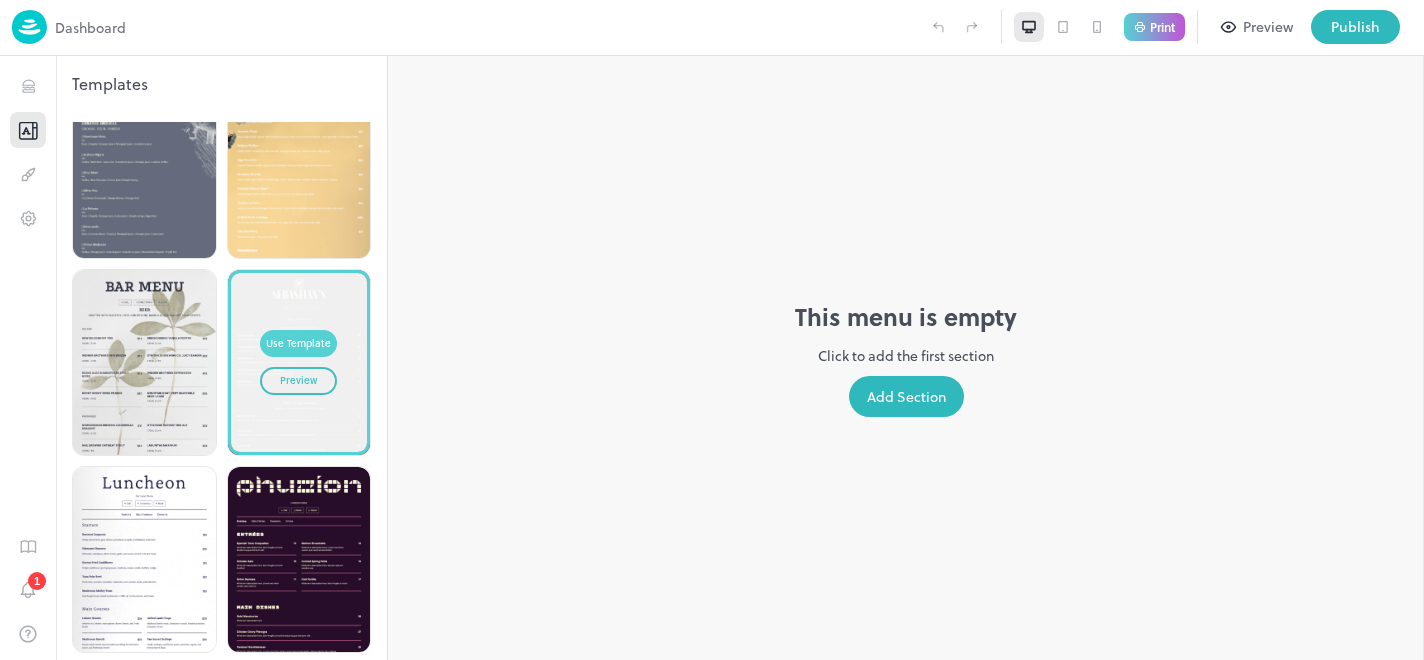 click on "Use Template" at bounding box center [298, 344] 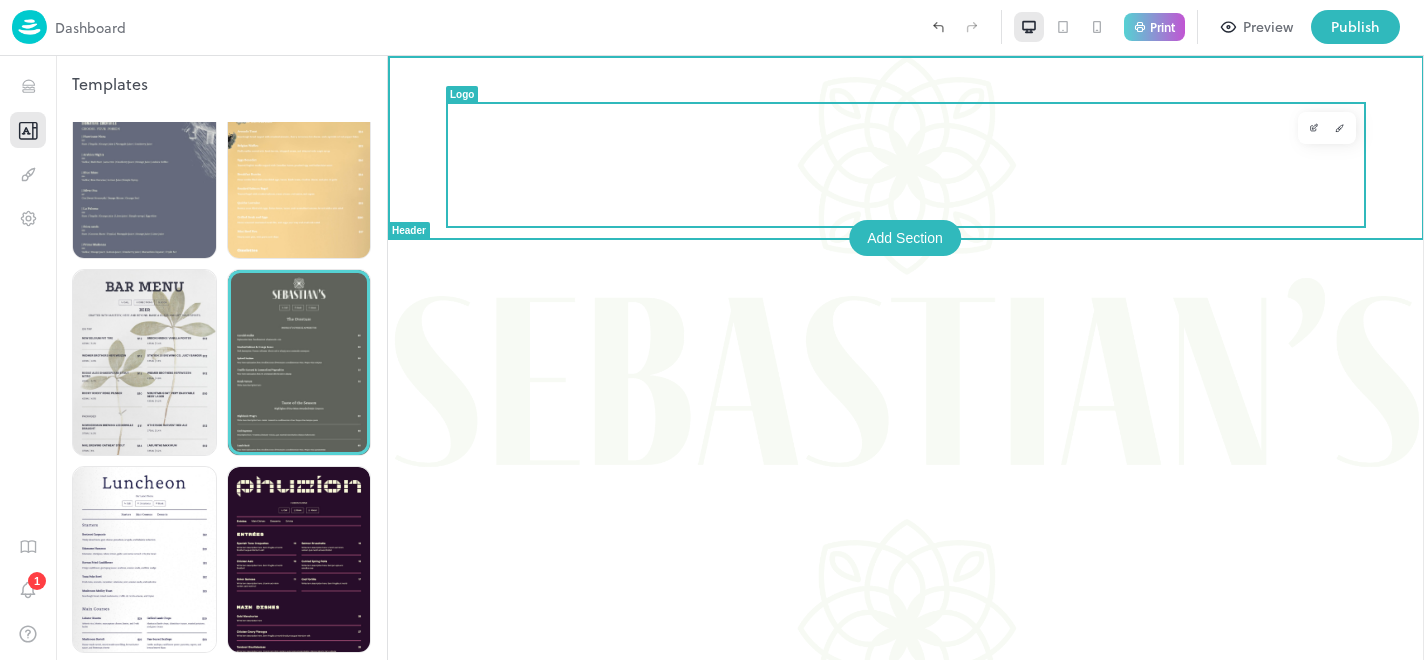 click at bounding box center (906, 287) 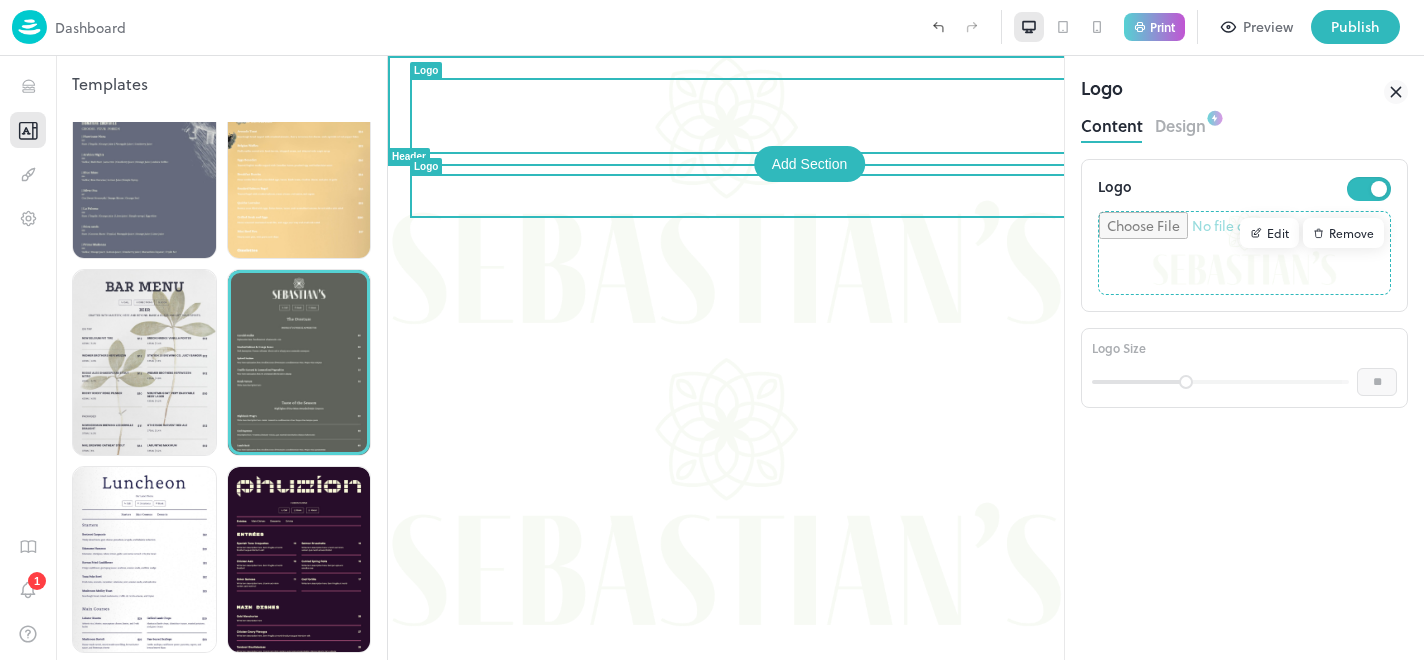 scroll, scrollTop: 0, scrollLeft: 0, axis: both 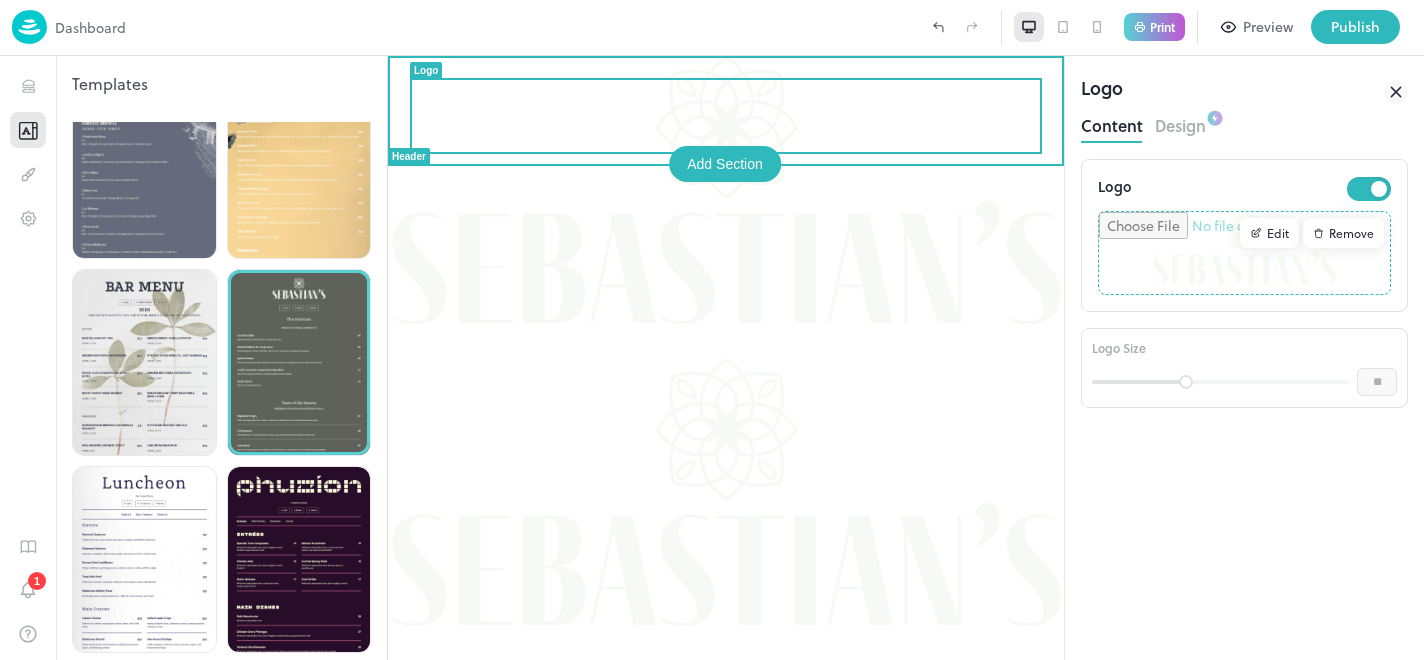 click at bounding box center (726, 207) 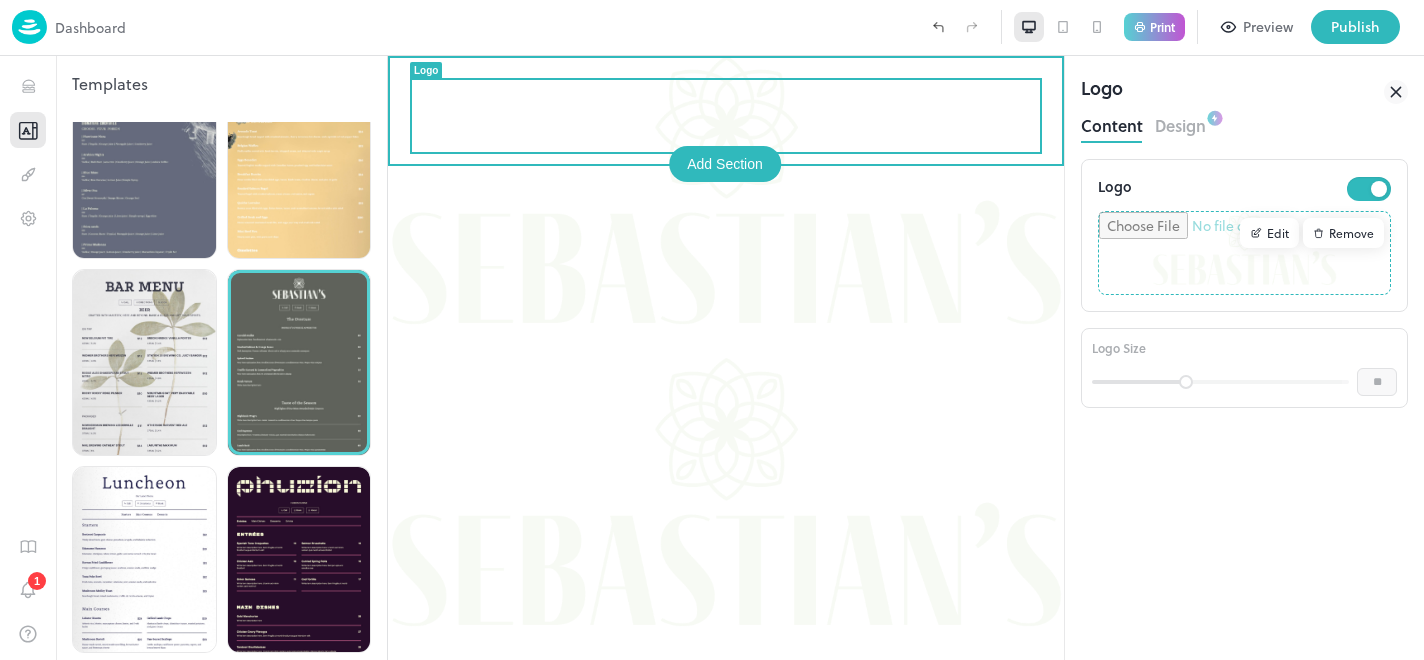 click at bounding box center [726, 207] 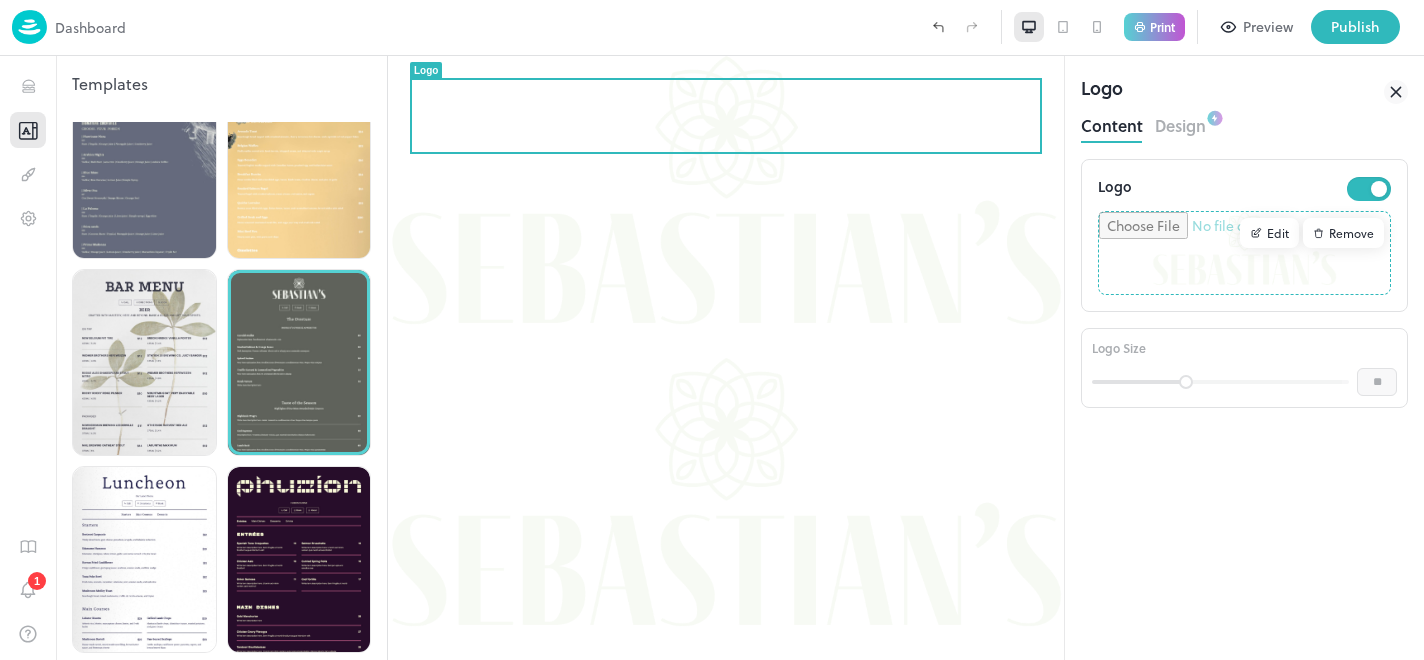 click on "Edit" at bounding box center [1269, 233] 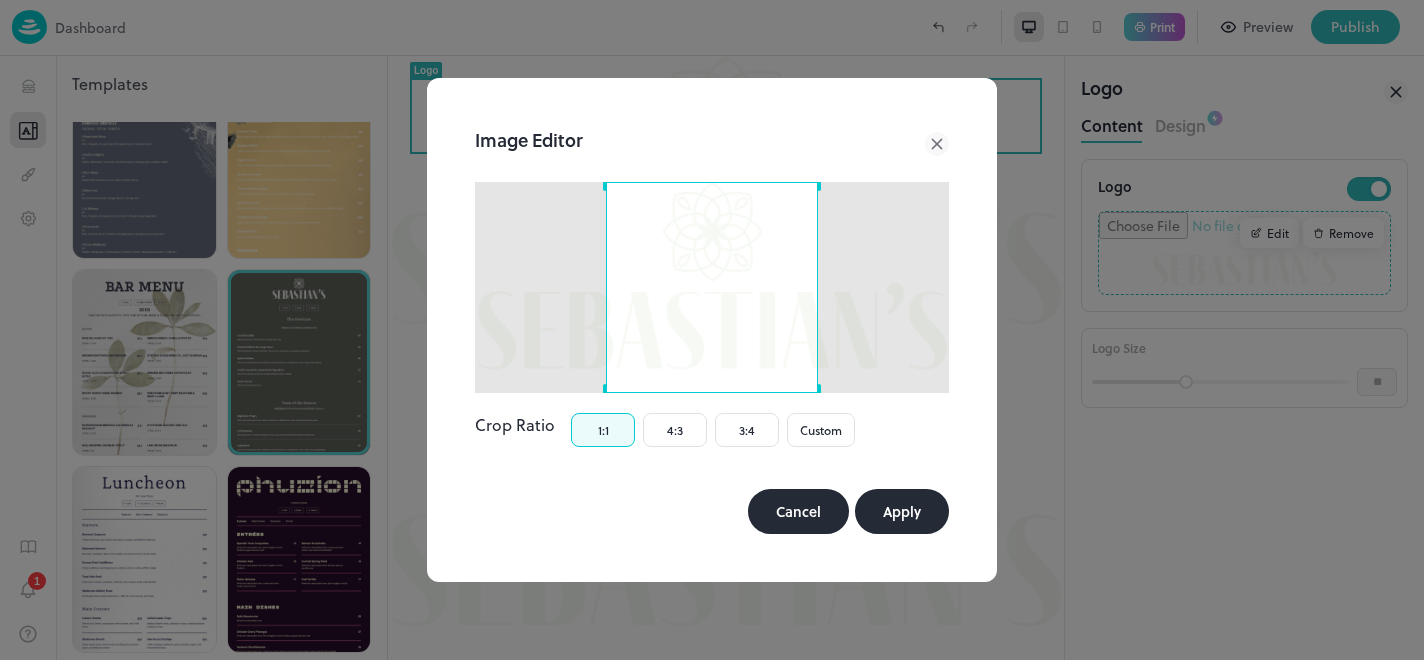 click on "Cancel" at bounding box center [798, 511] 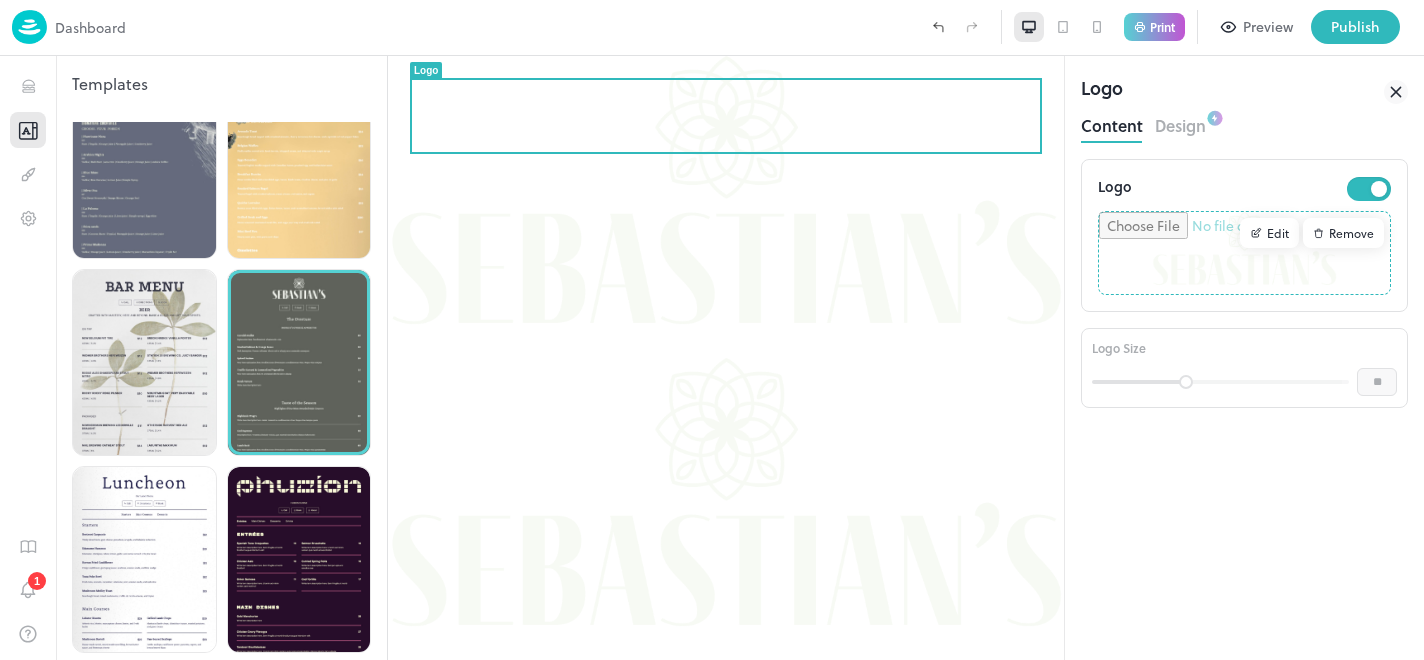 click on "Design" at bounding box center (1180, 123) 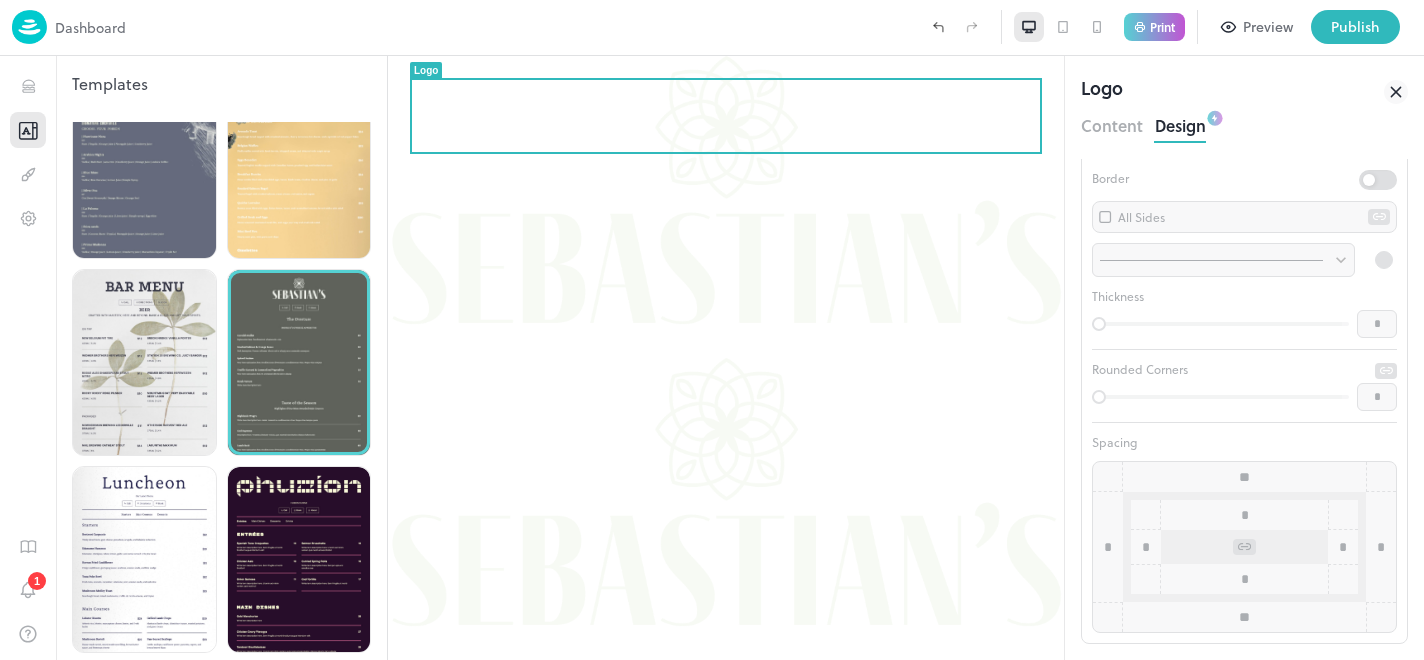 scroll, scrollTop: 0, scrollLeft: 0, axis: both 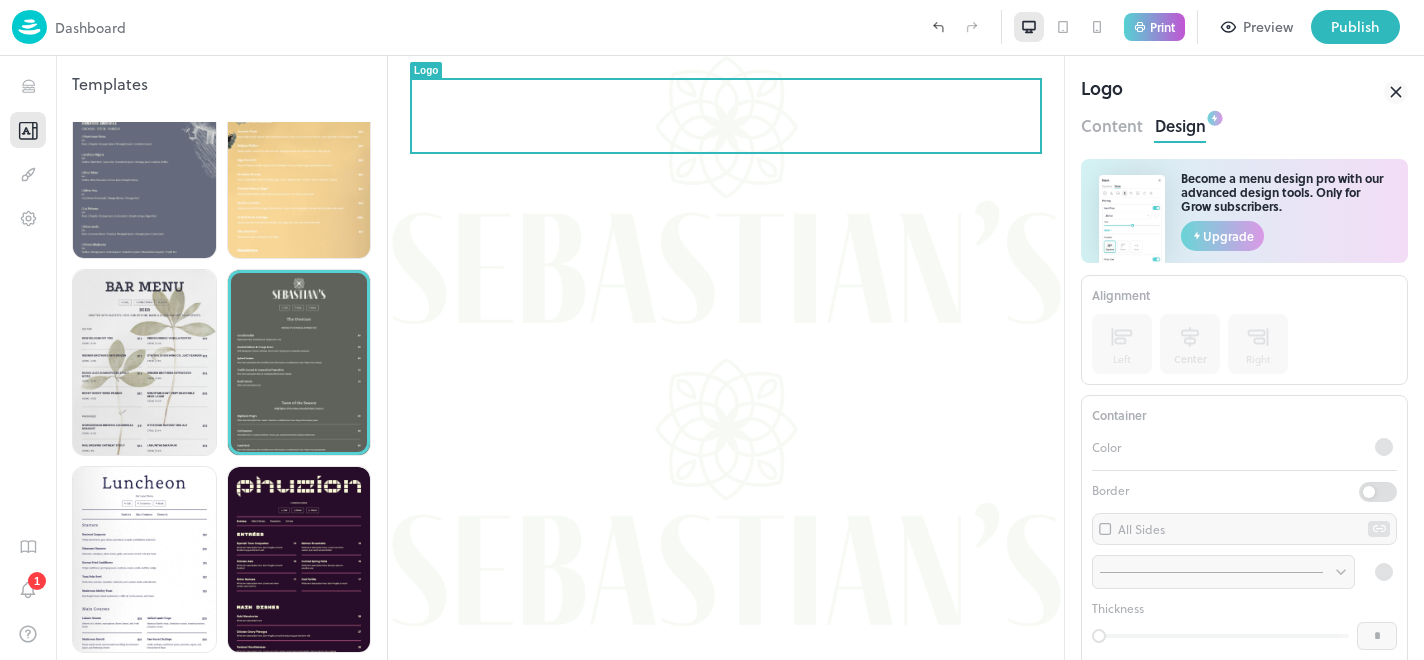 click on "Content" at bounding box center [1112, 123] 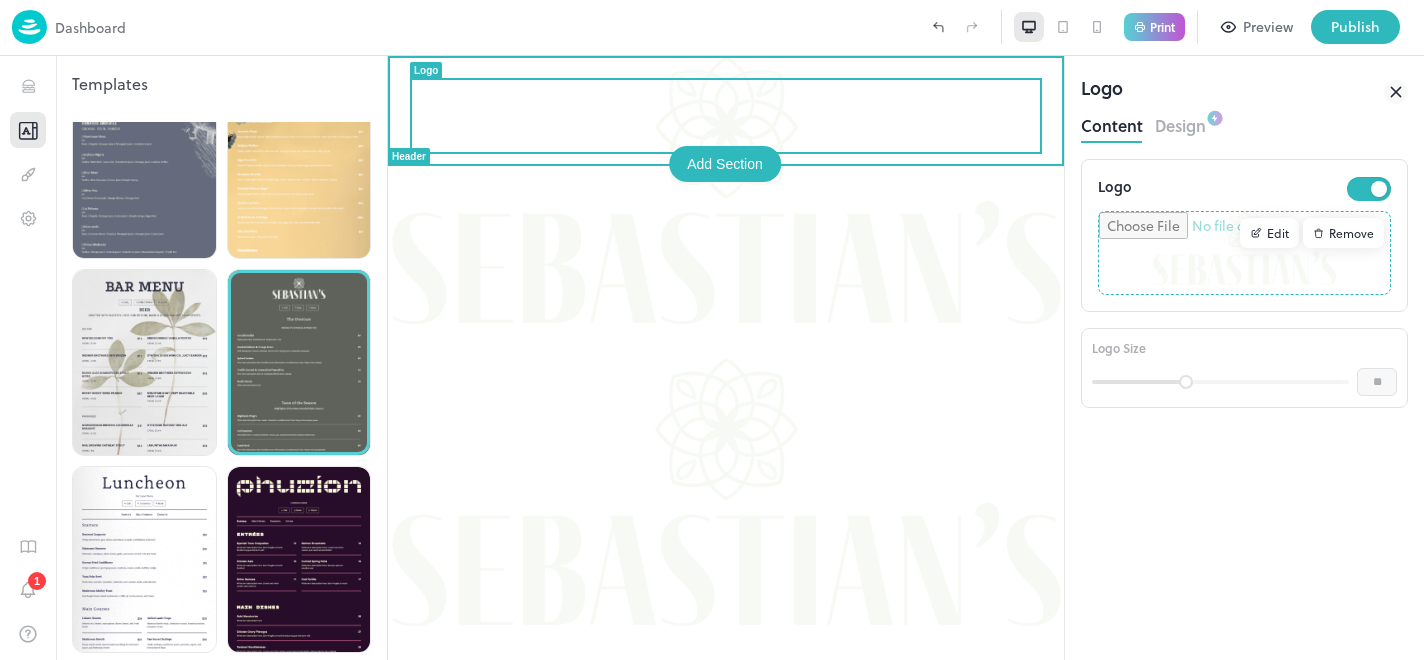 click at bounding box center [726, 207] 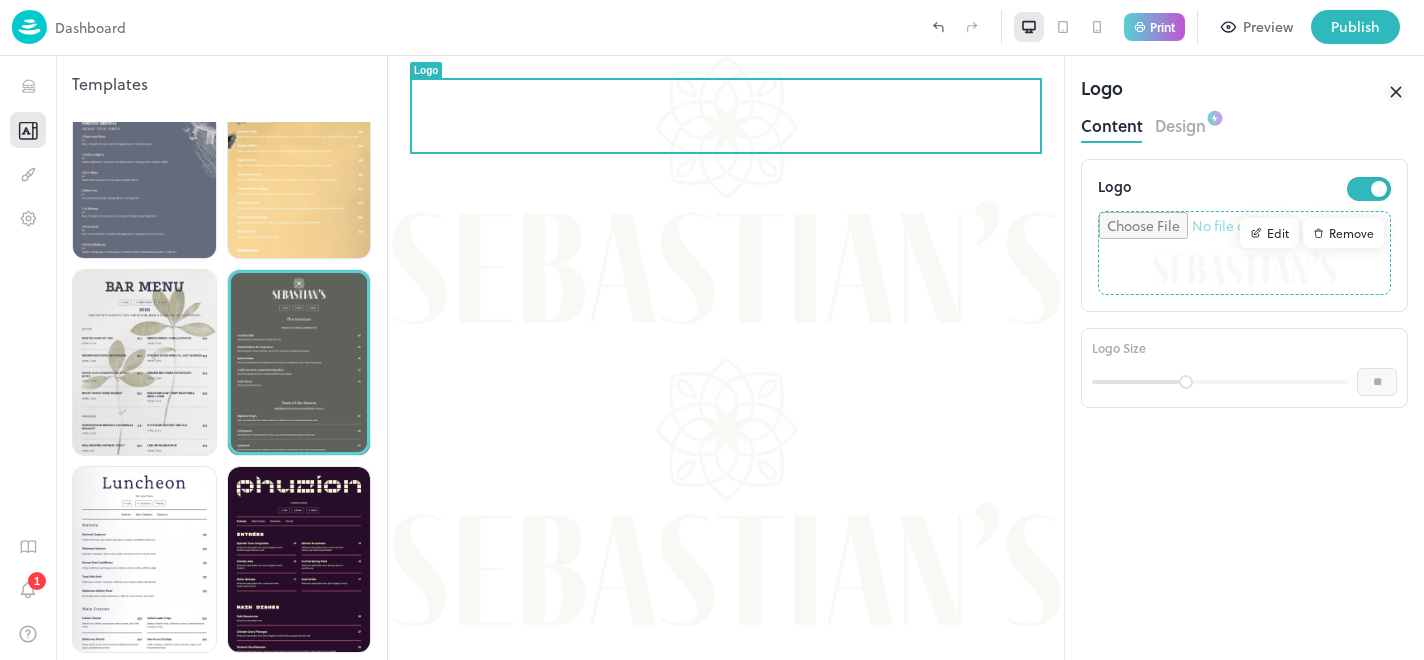 click on "Edit" at bounding box center [1269, 233] 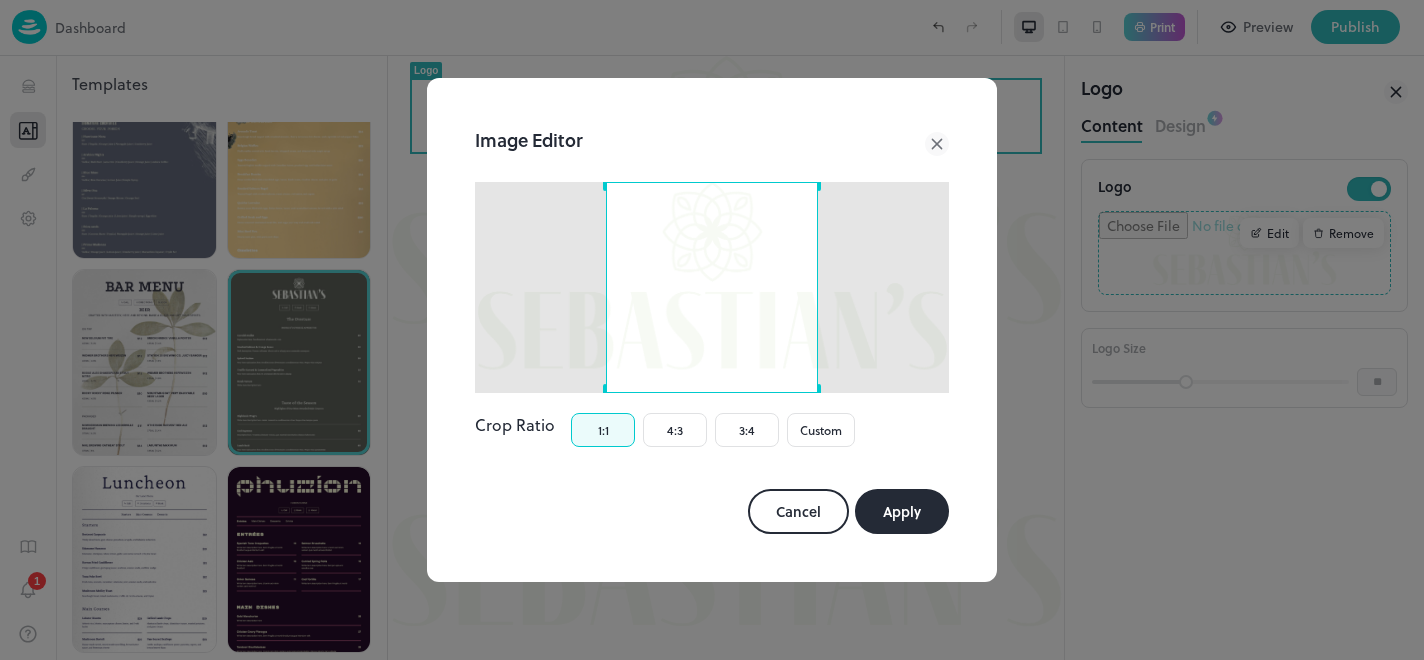 click at bounding box center [712, 288] 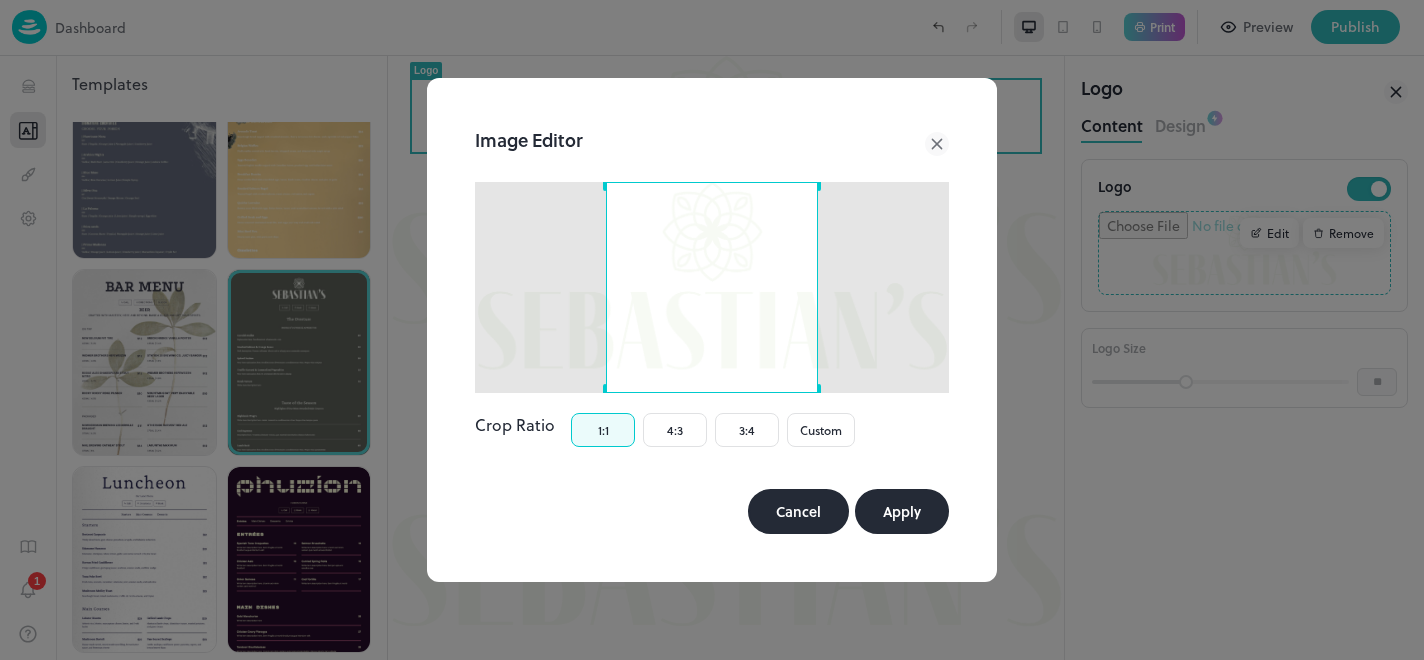 click on "Cancel" at bounding box center (798, 511) 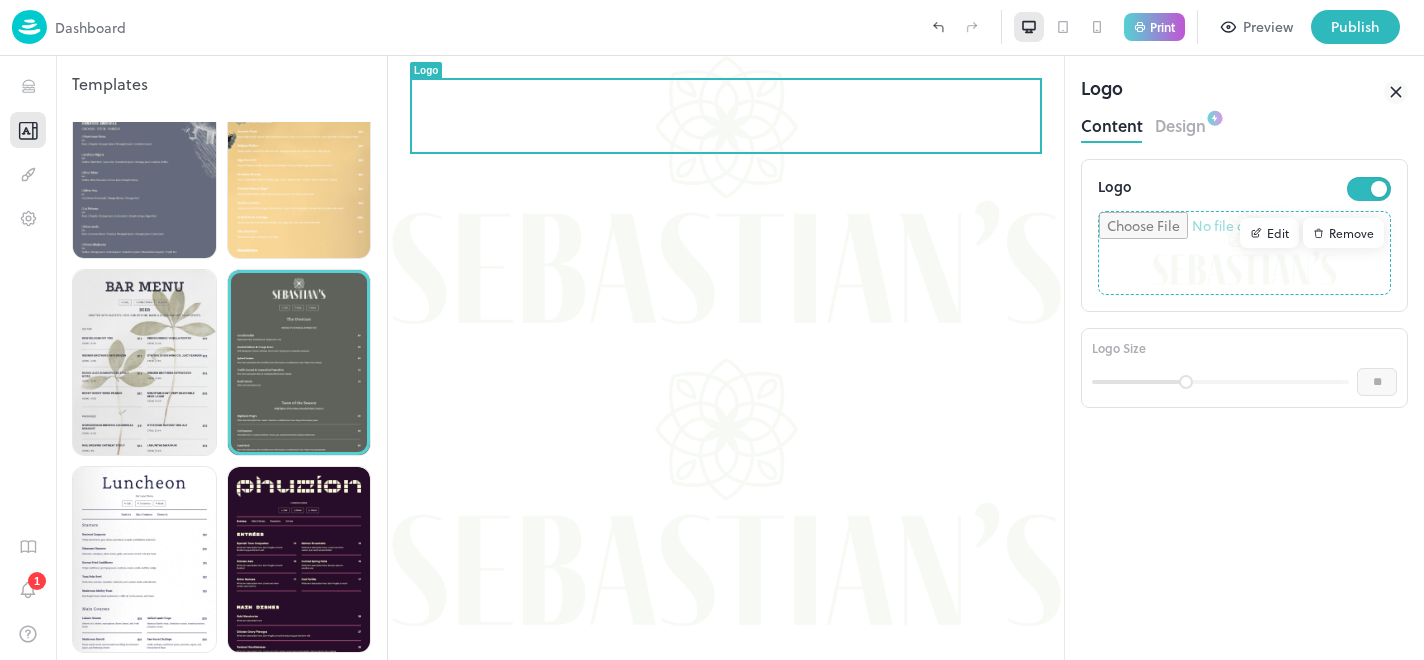 click on "Remove" at bounding box center (1343, 233) 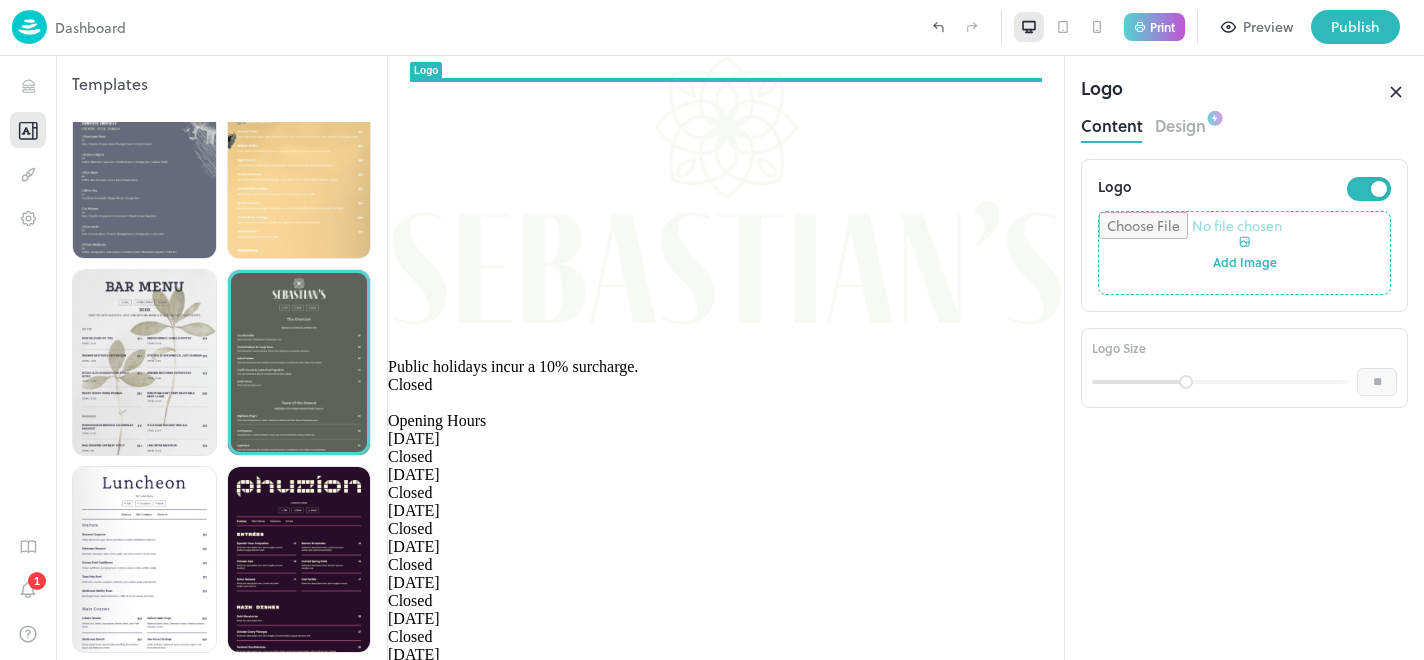 click at bounding box center (1244, 253) 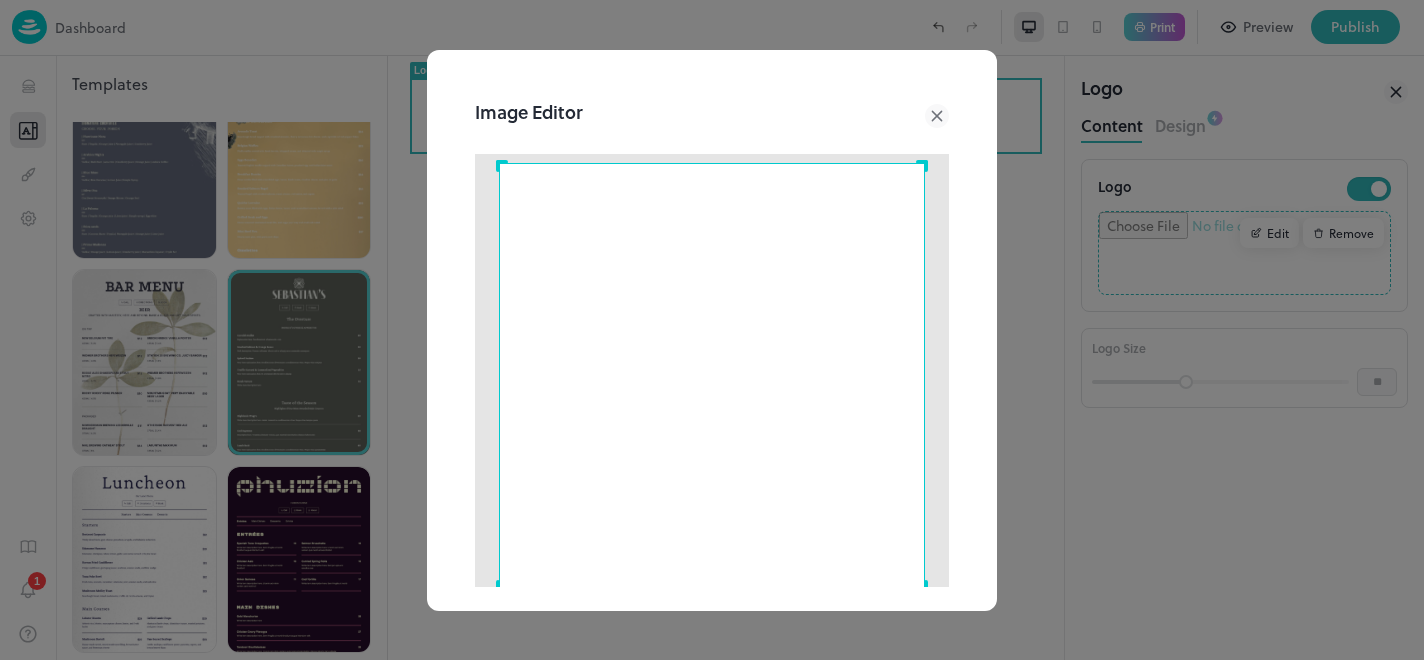 scroll, scrollTop: 0, scrollLeft: 0, axis: both 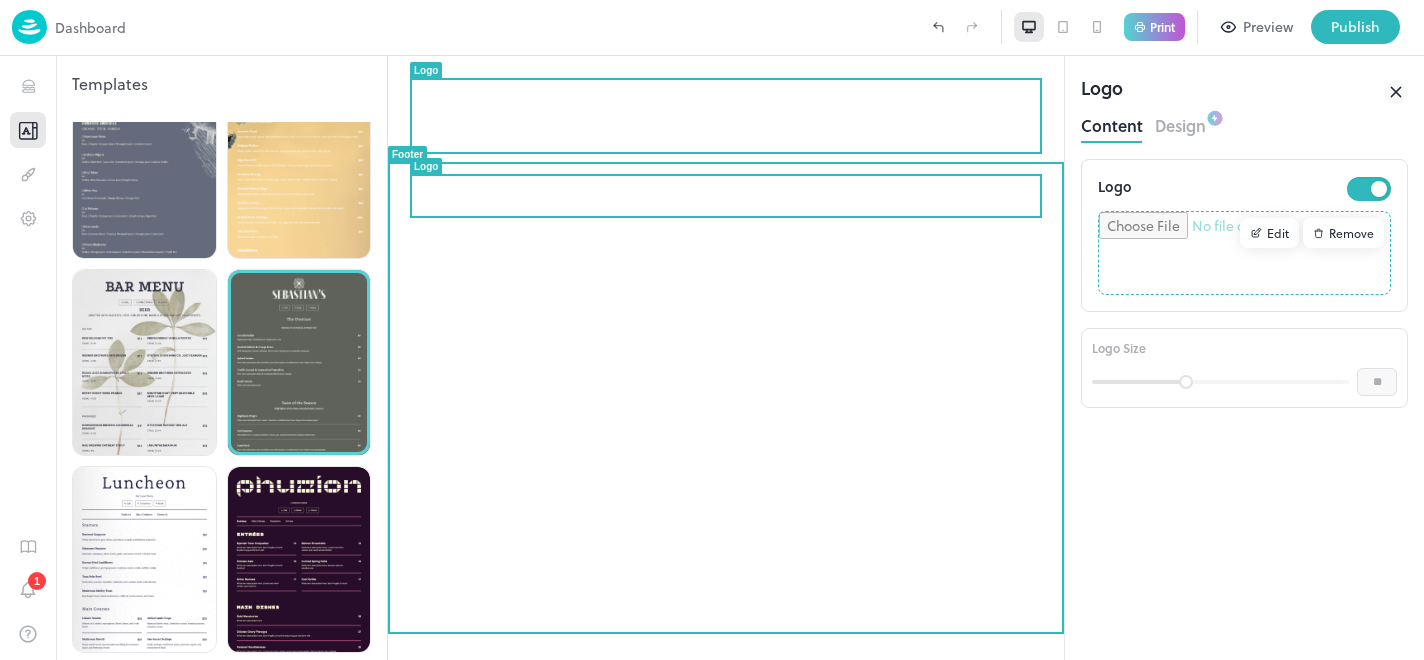click at bounding box center (726, 842) 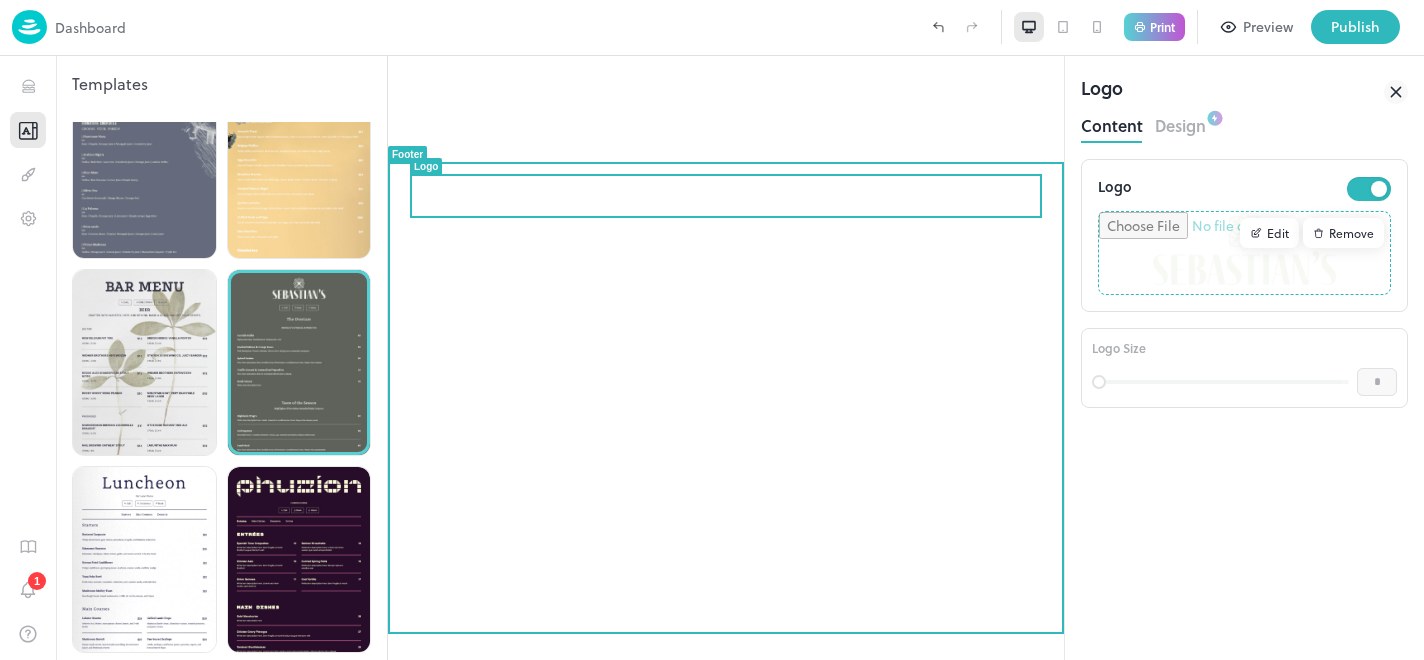 click at bounding box center (726, 842) 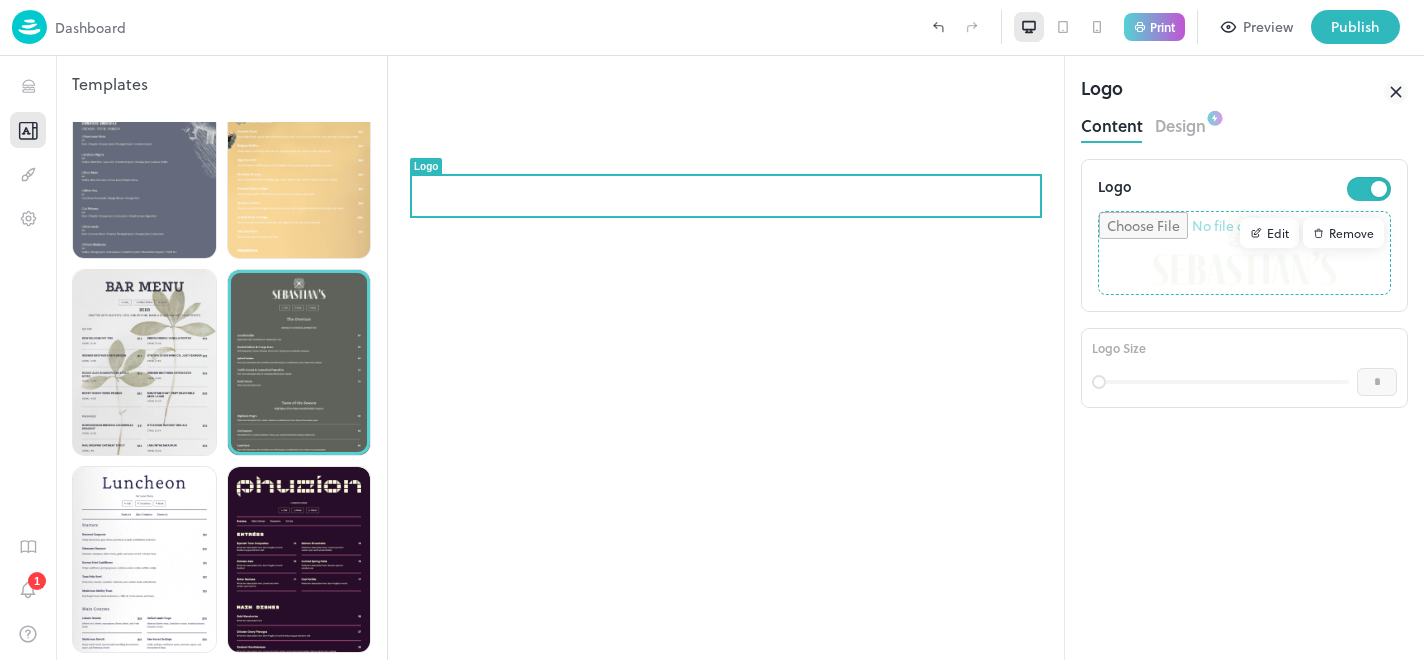 click on "Remove" at bounding box center (1343, 233) 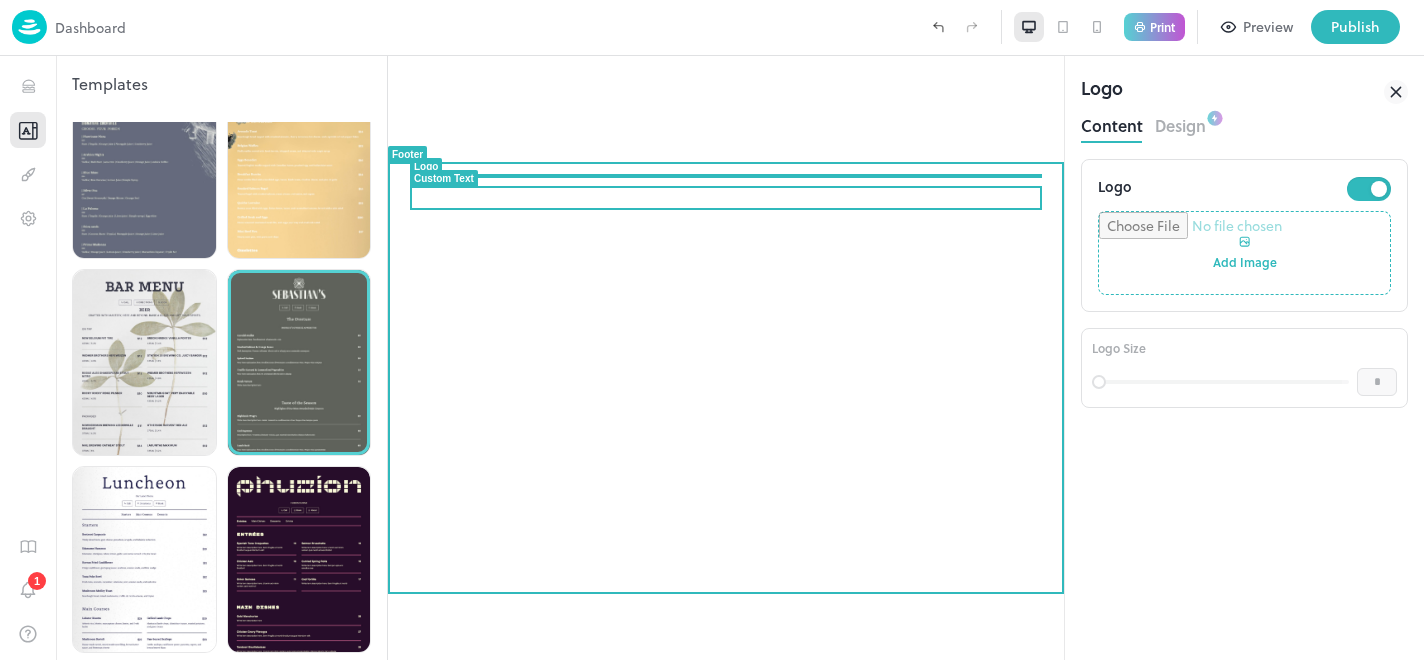 click on "Public holidays incur a 10% surcharge." at bounding box center (513, 699) 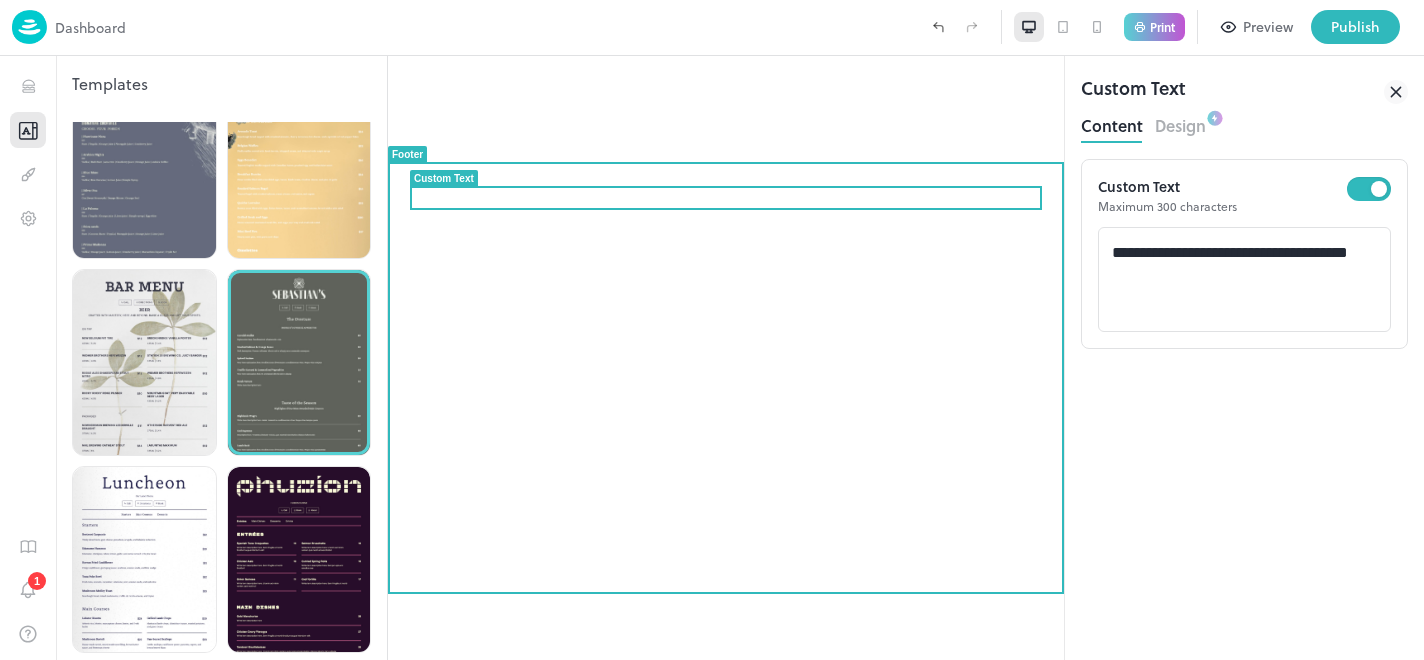 click on "Public holidays incur a 10% surcharge." at bounding box center (513, 699) 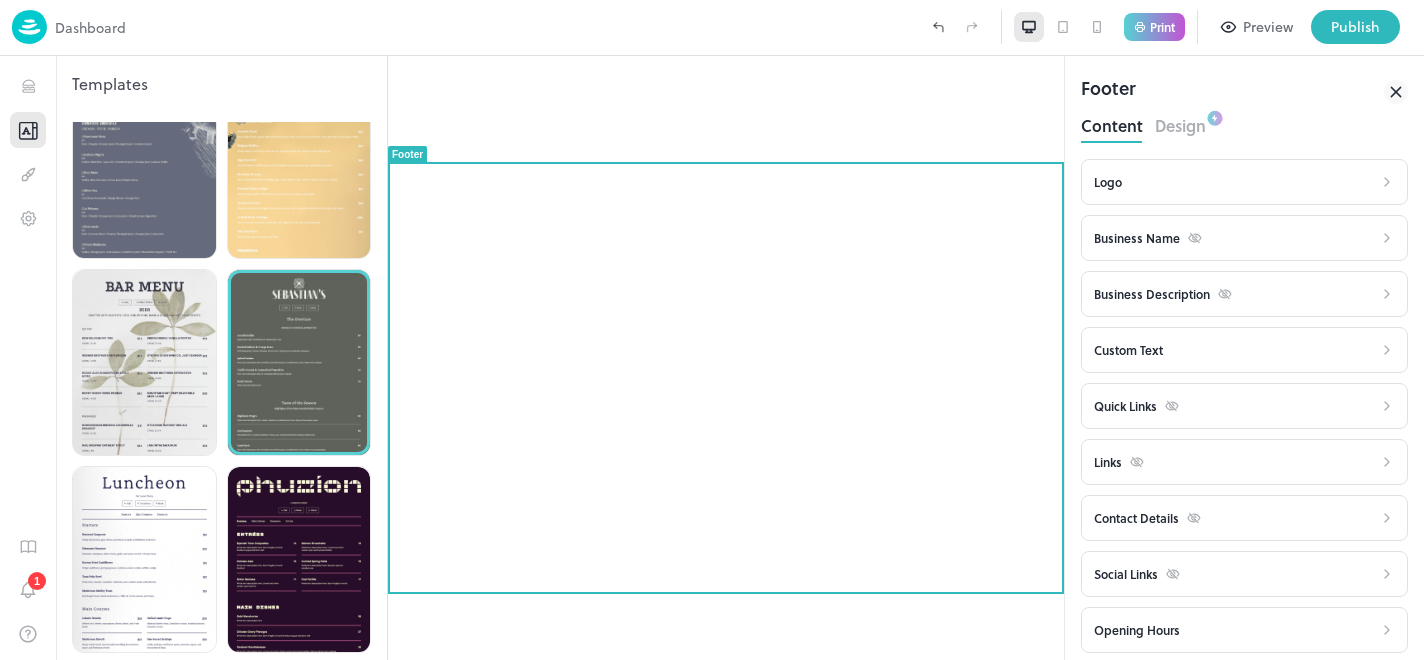 click at bounding box center [726, 709] 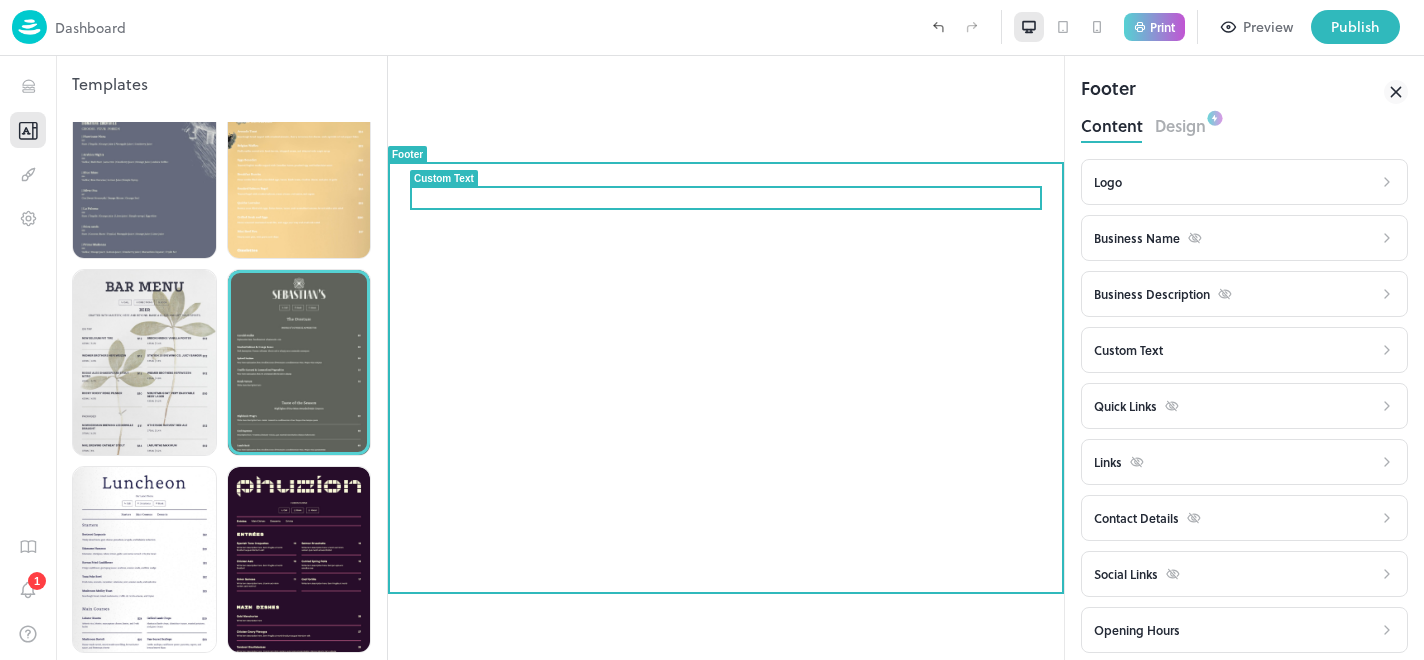 click on "Public holidays incur a 10% surcharge." at bounding box center (513, 699) 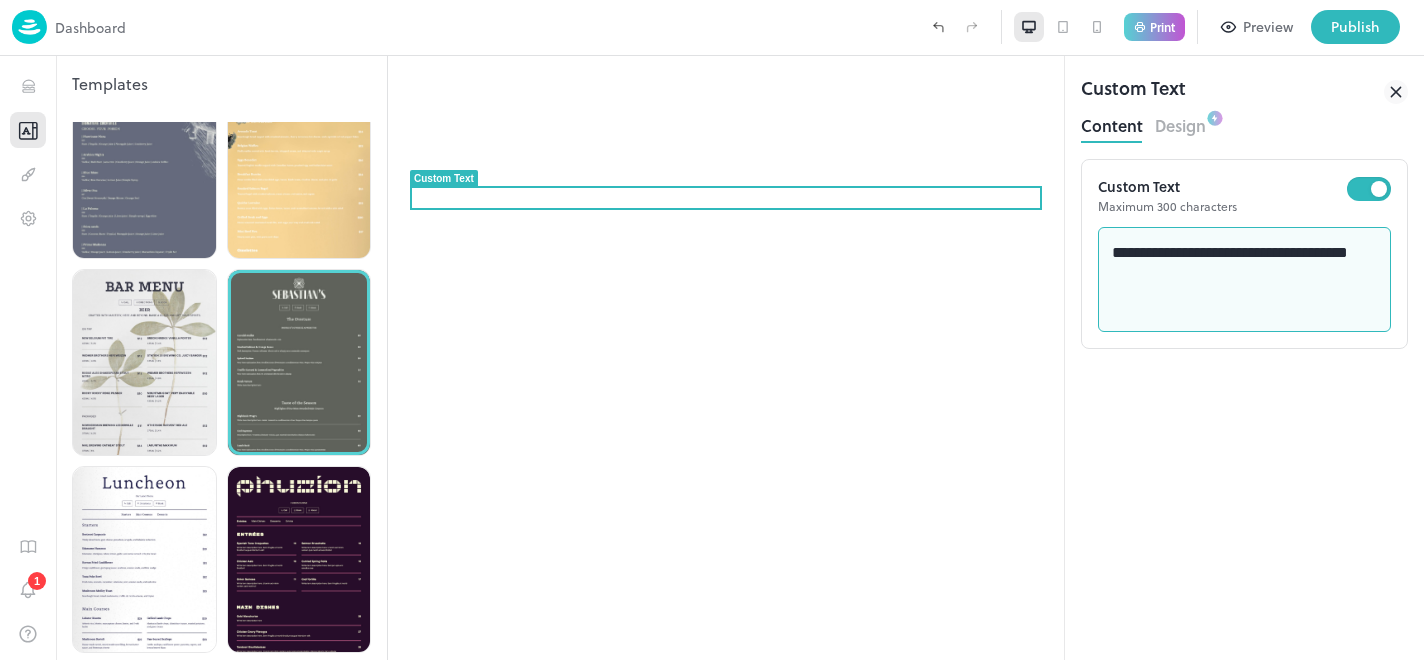 drag, startPoint x: 1188, startPoint y: 286, endPoint x: 1094, endPoint y: 244, distance: 102.9563 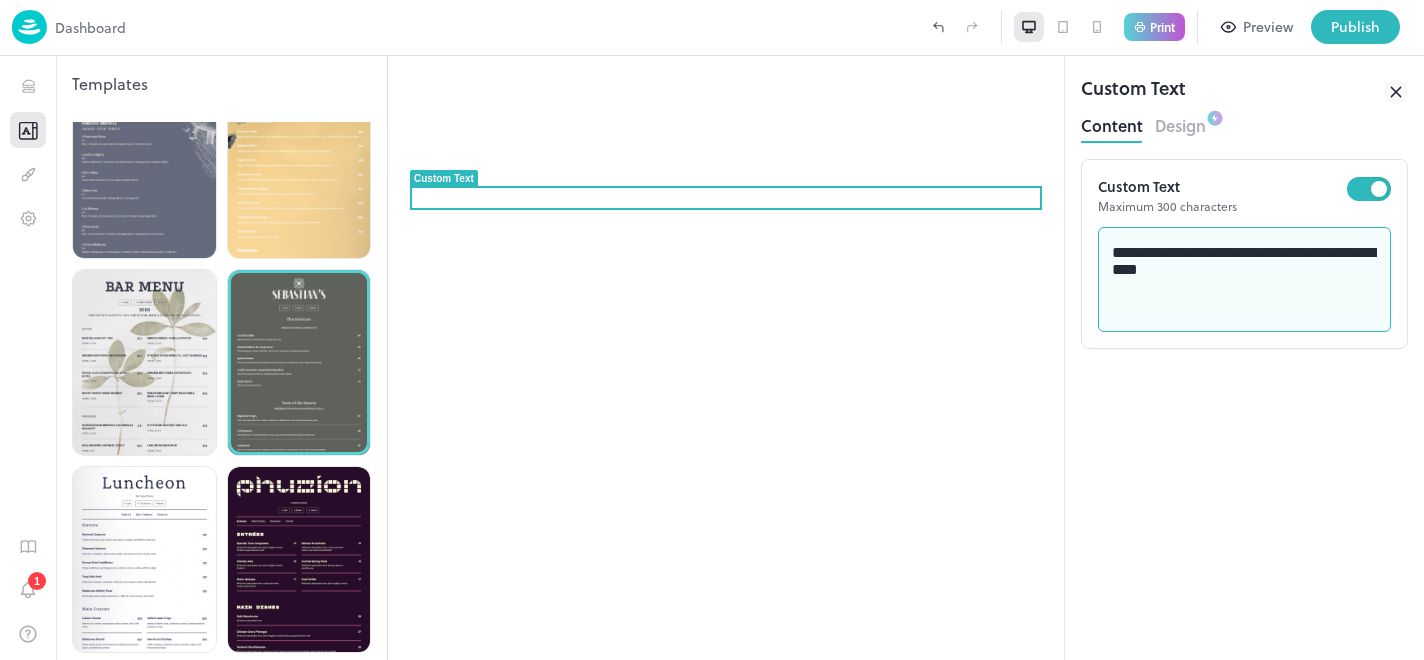 type on "**********" 